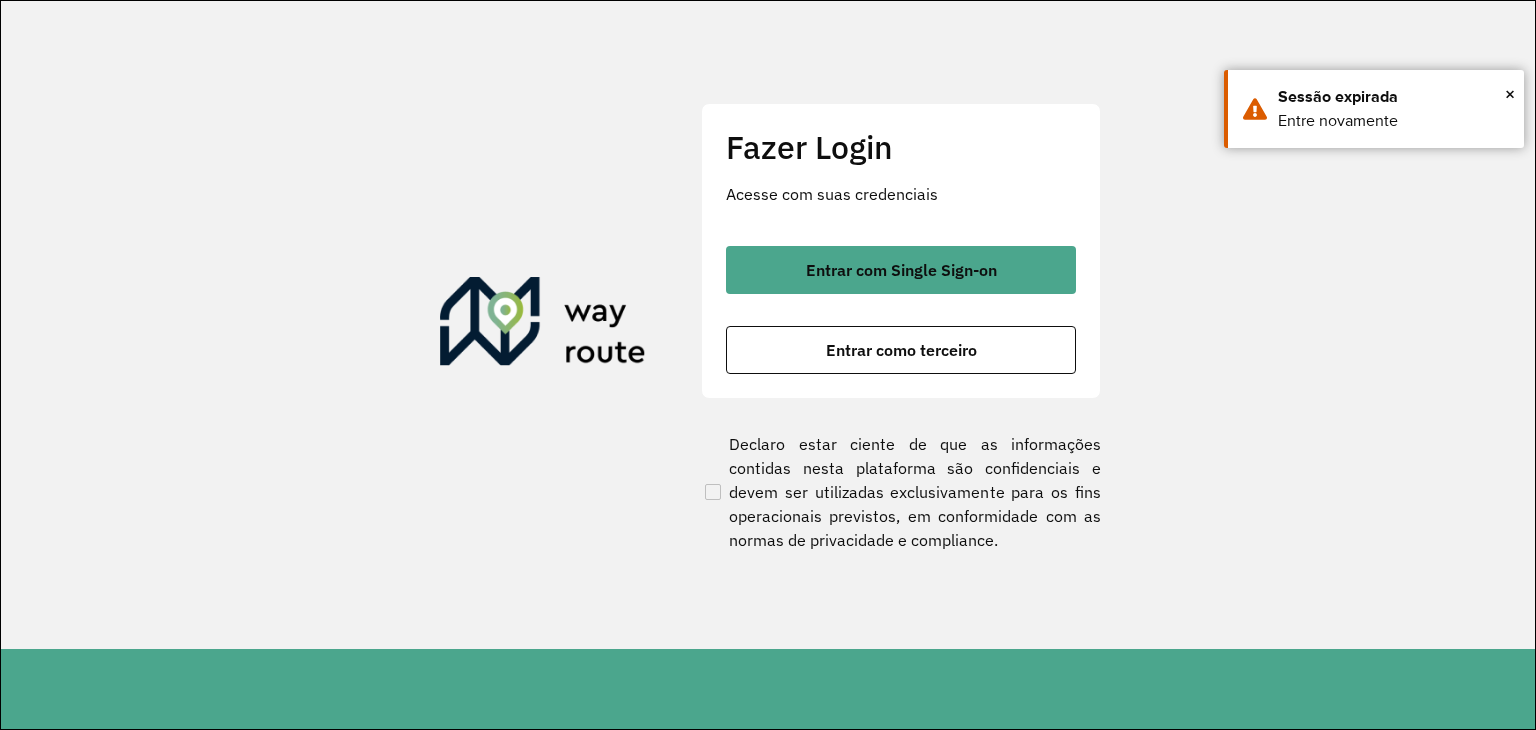 scroll, scrollTop: 0, scrollLeft: 0, axis: both 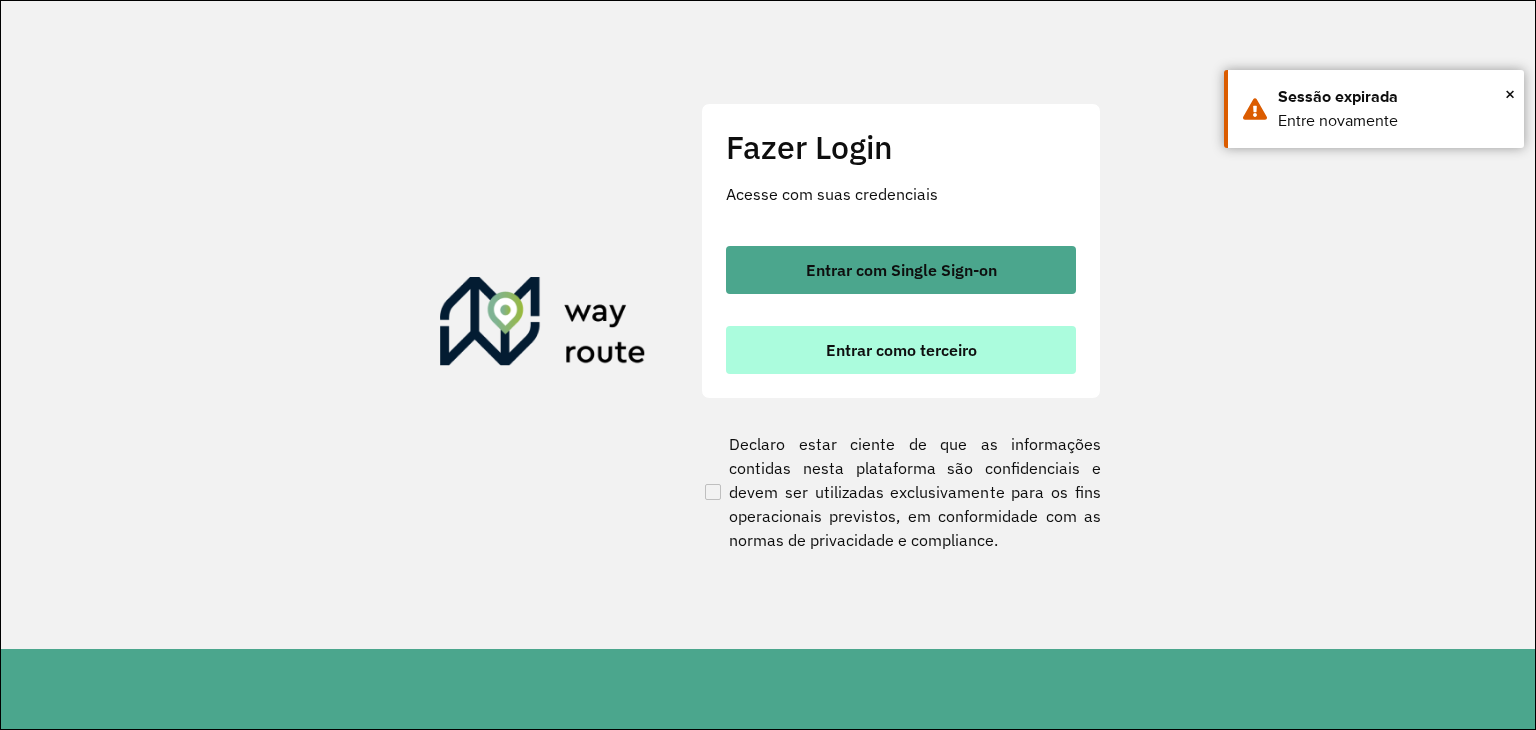 click on "Entrar como terceiro" at bounding box center [901, 350] 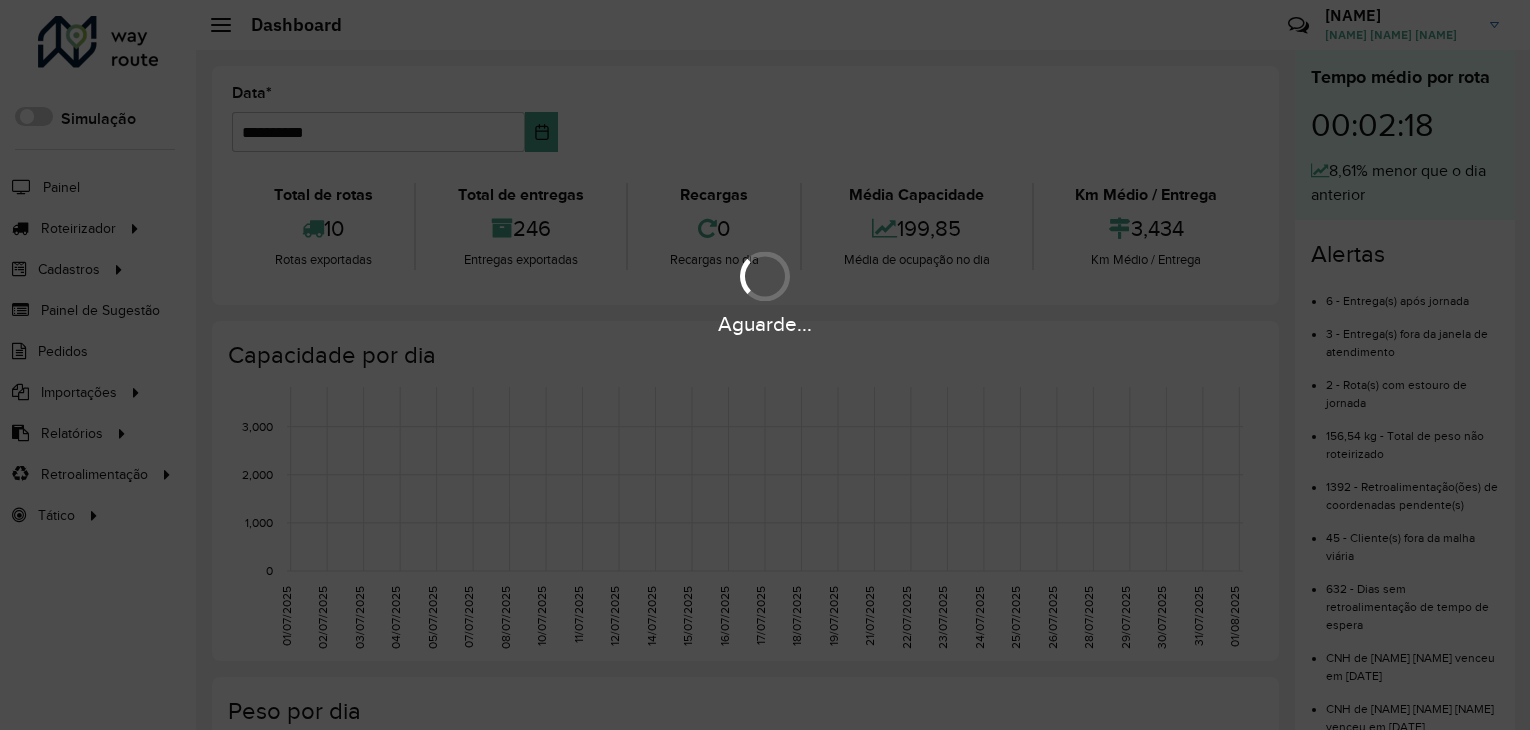 scroll, scrollTop: 0, scrollLeft: 0, axis: both 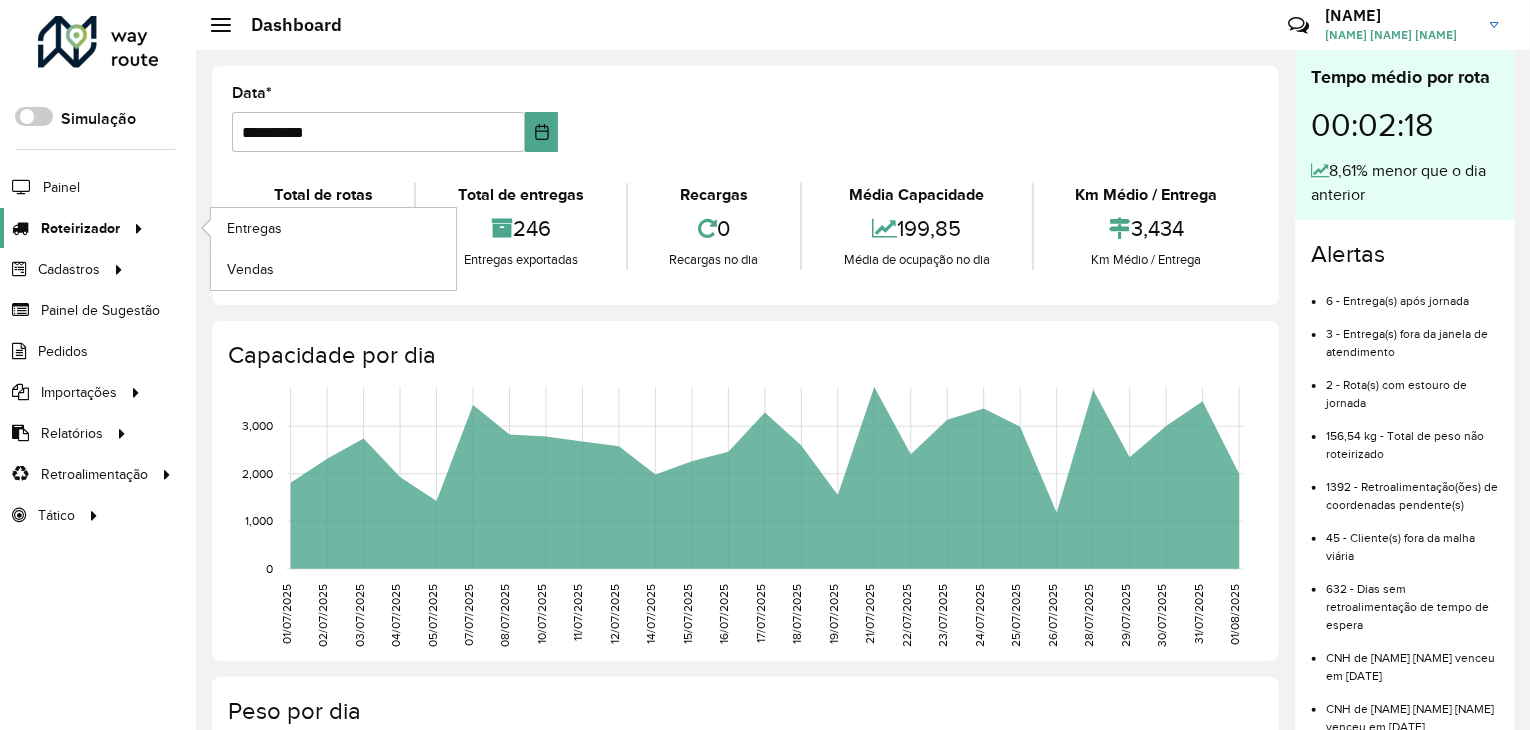 click on "Roteirizador" 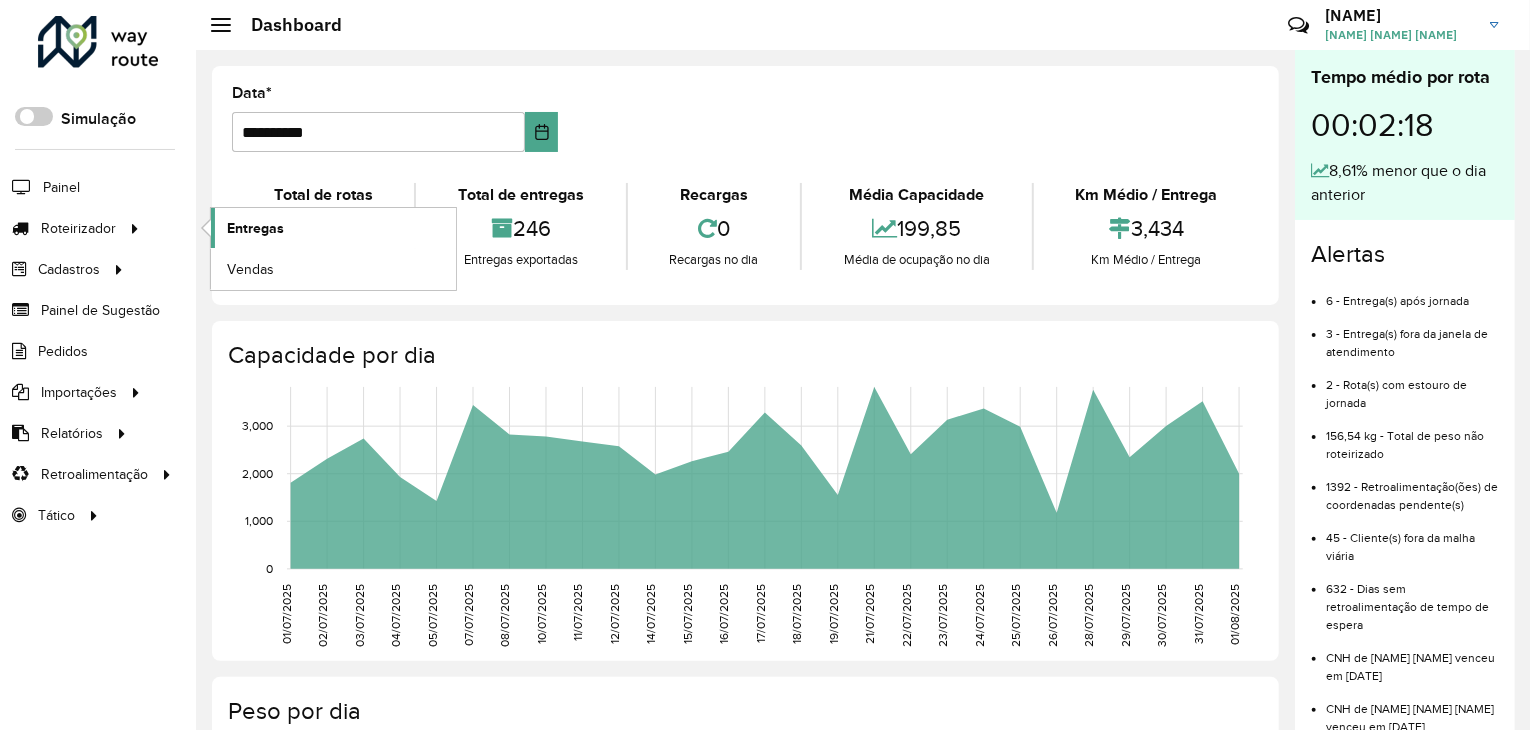 click on "Entregas" 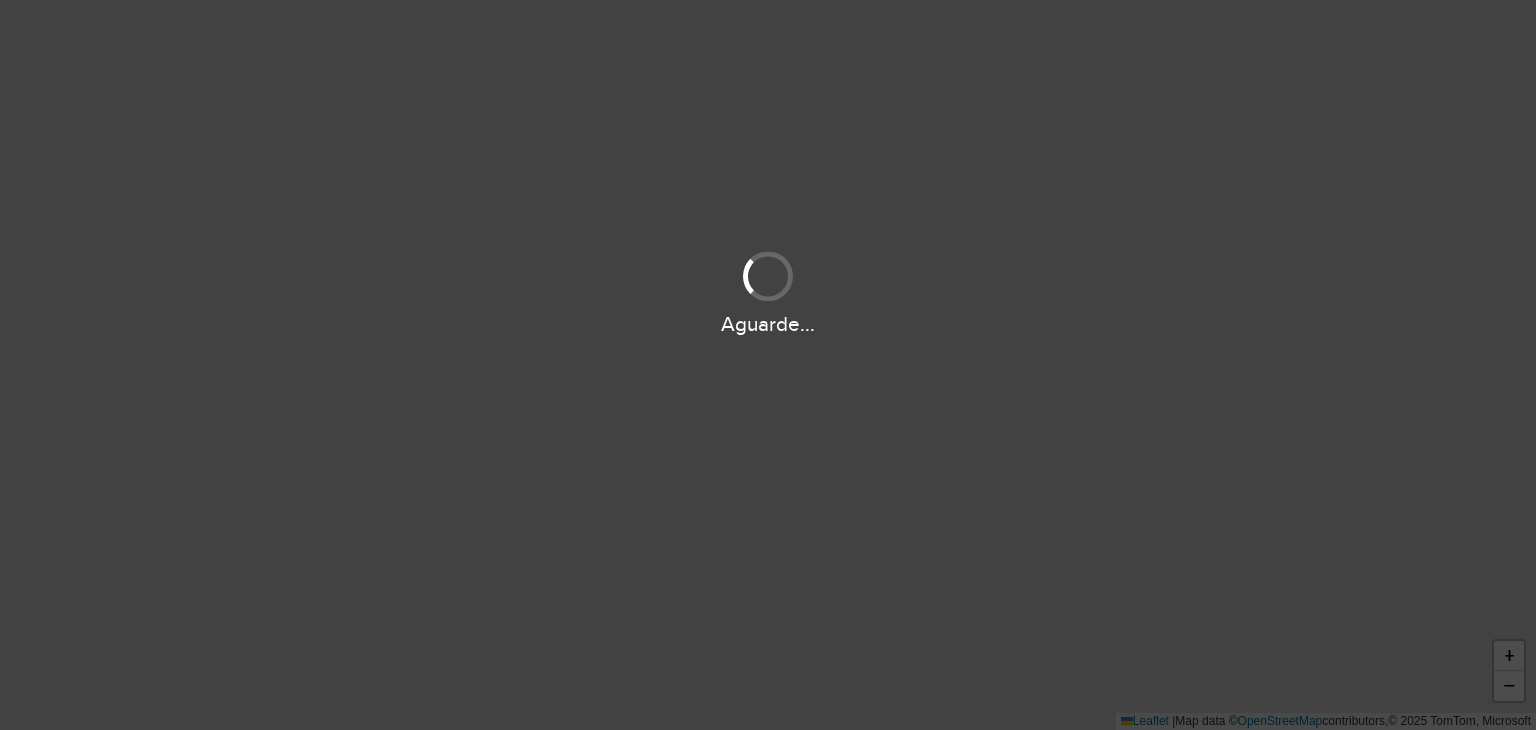 scroll, scrollTop: 0, scrollLeft: 0, axis: both 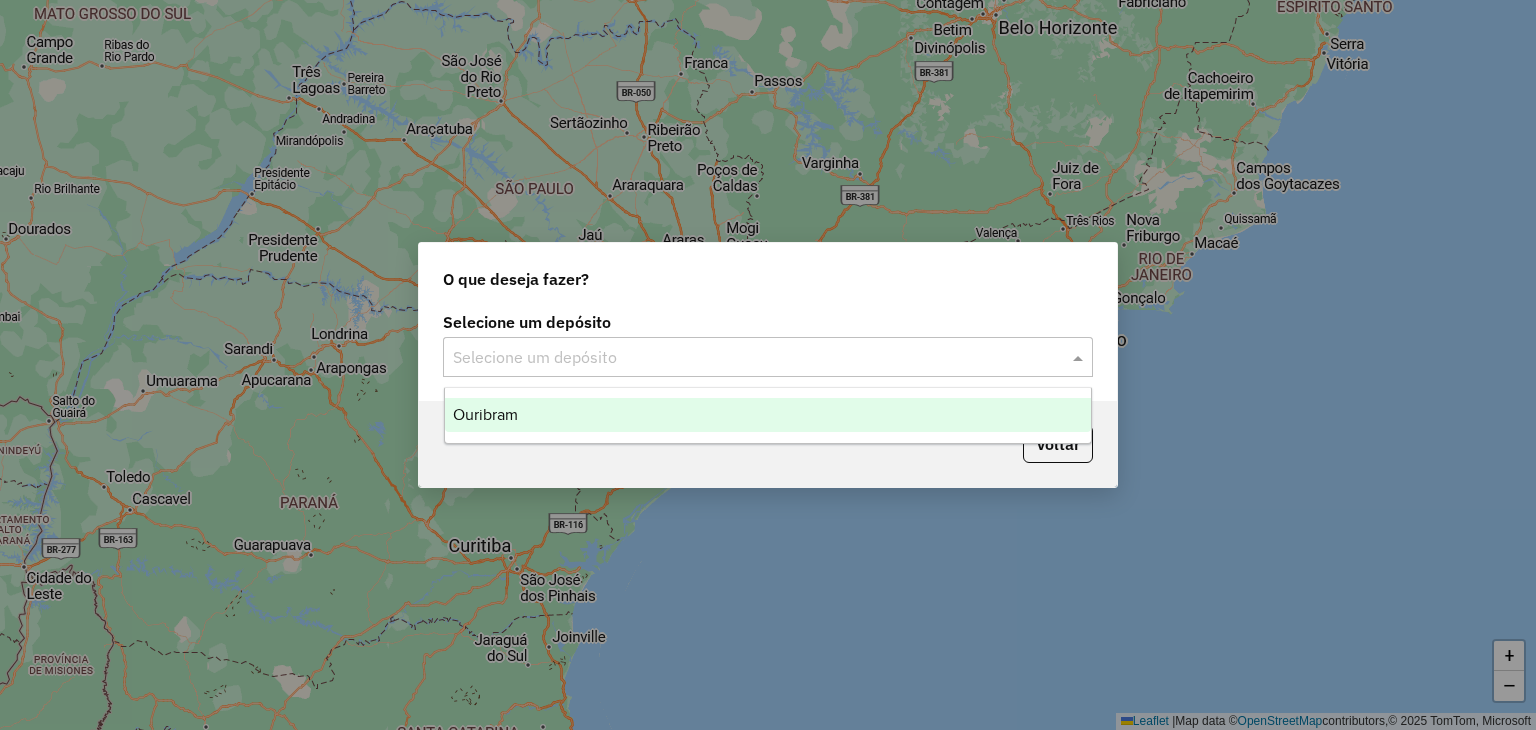 click 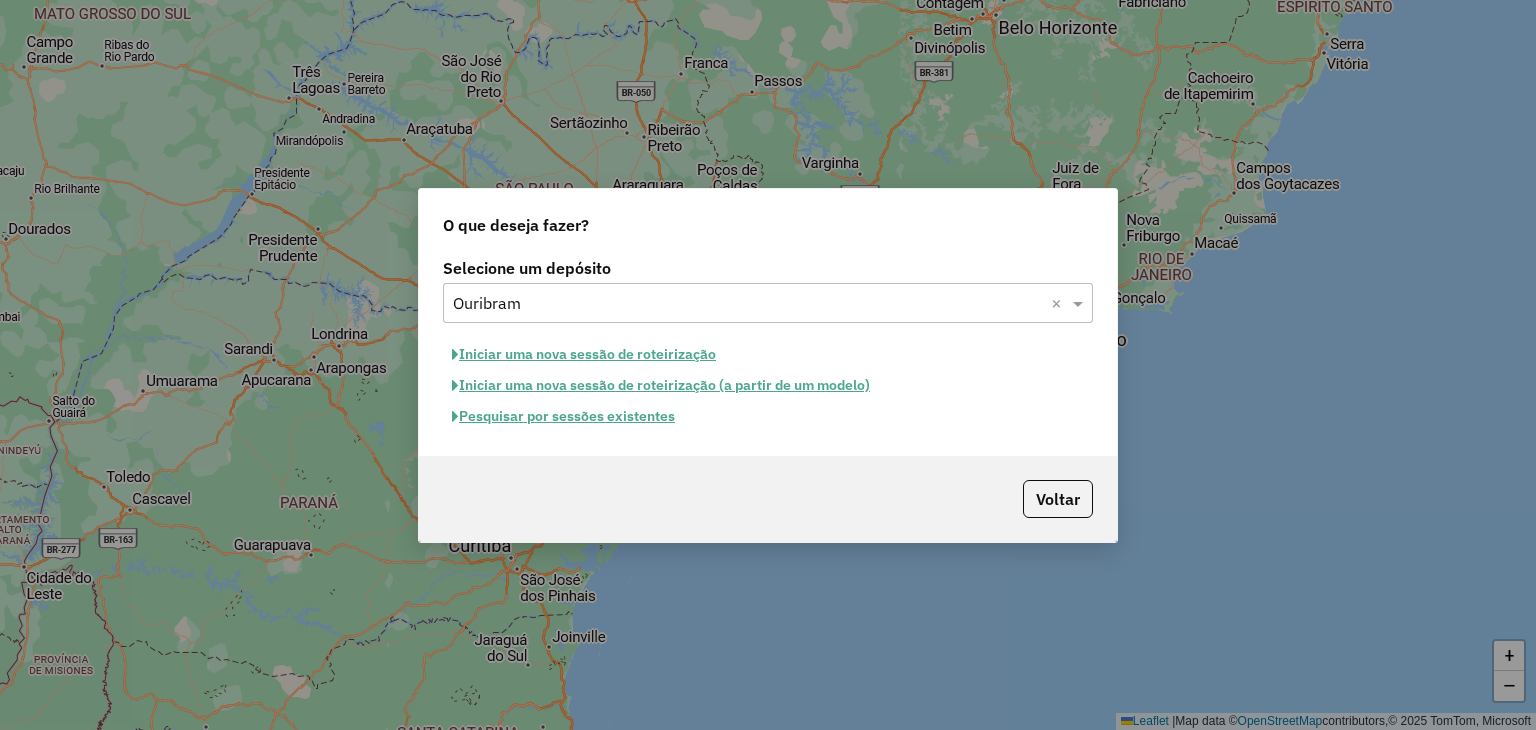 click on "Pesquisar por sessões existentes" 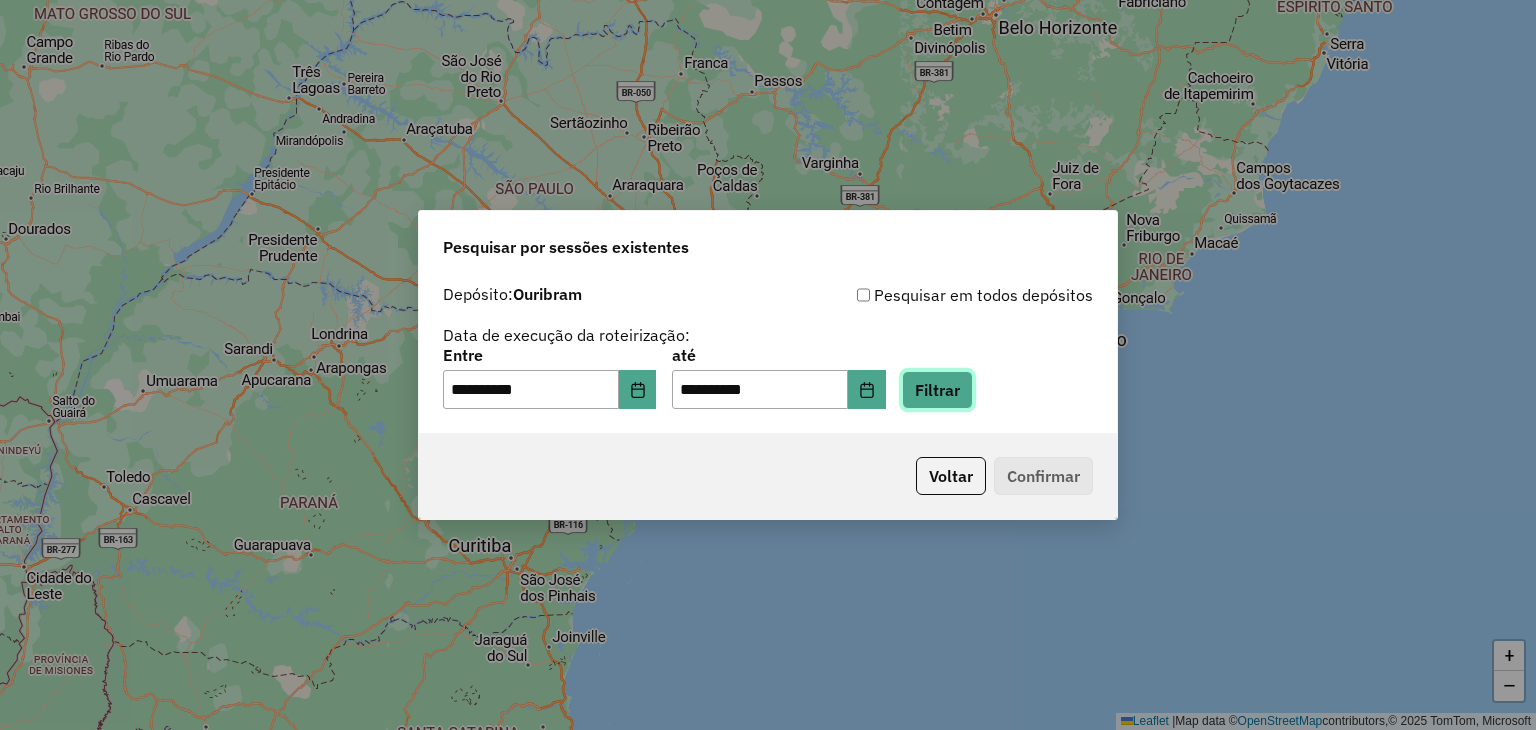 click on "Filtrar" 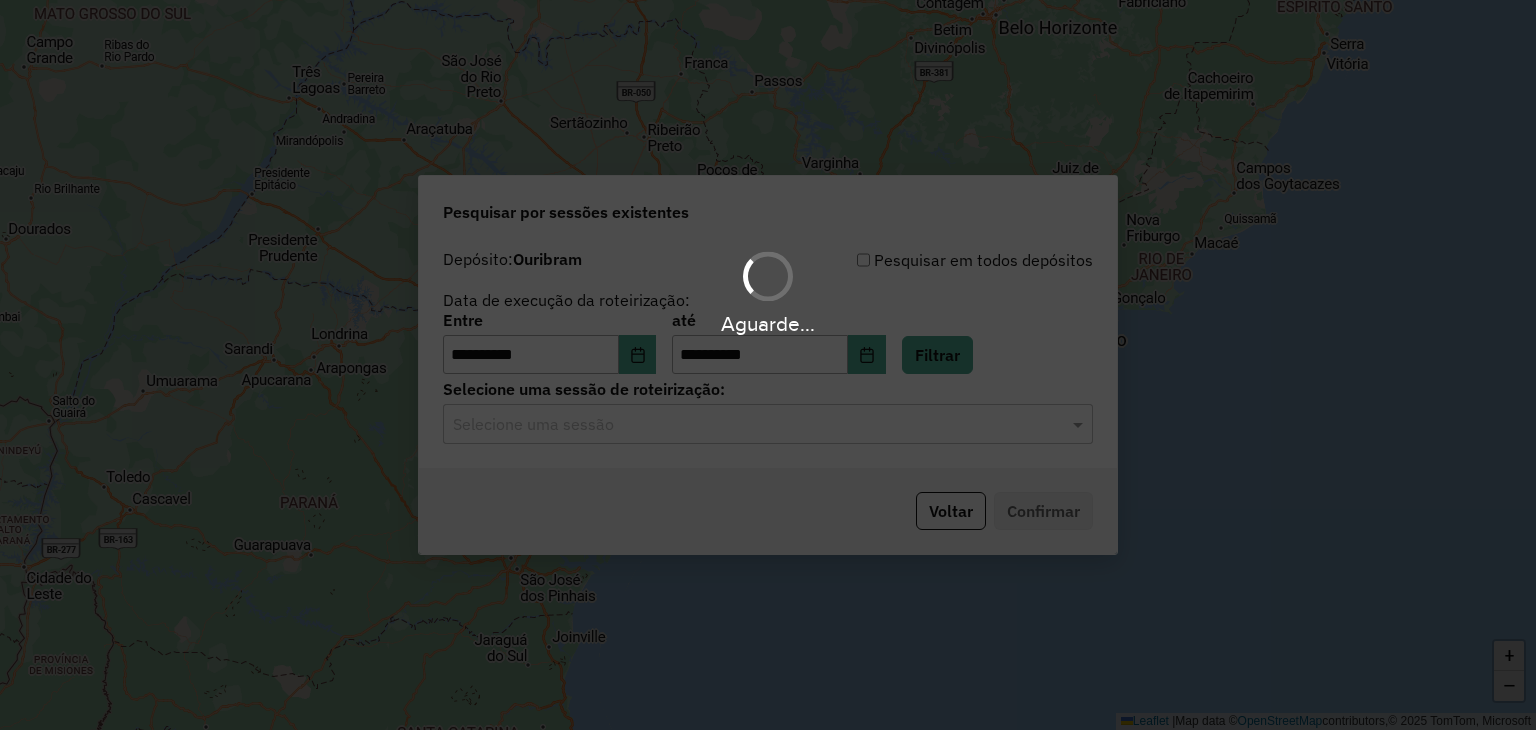 click on "Aguarde...  Pop-up bloqueado!  Seu navegador bloqueou automáticamente a abertura de uma nova janela.   Acesse as configurações e adicione o endereço do sistema a lista de permissão.   Fechar  Roteirizando... Pesquisar por sessões existentes  Depósito:  Ouribram  Pesquisar em todos depósitos   Data de execução da roteirização:  Entre [DATE] até [DATE]  Filtrar   Selecione uma sessão de roteirização: Selecione uma sessão  Voltar   Confirmar  + −  Leaflet   |  Map data ©  OpenStreetMap  contributors,© 2025 TomTom, Microsoft Erro de conexão  Você parece estar offline!
Verifique sua internet e atualize a página.  Tradução automática  Seu navegador ativou a tradução automática e pode causar inconsistências no sistema.  Por gentileza, utilize a opção "Nunca traduzir este site".  Em caso de dúvidas, entre em contato com o suporte." at bounding box center [768, 365] 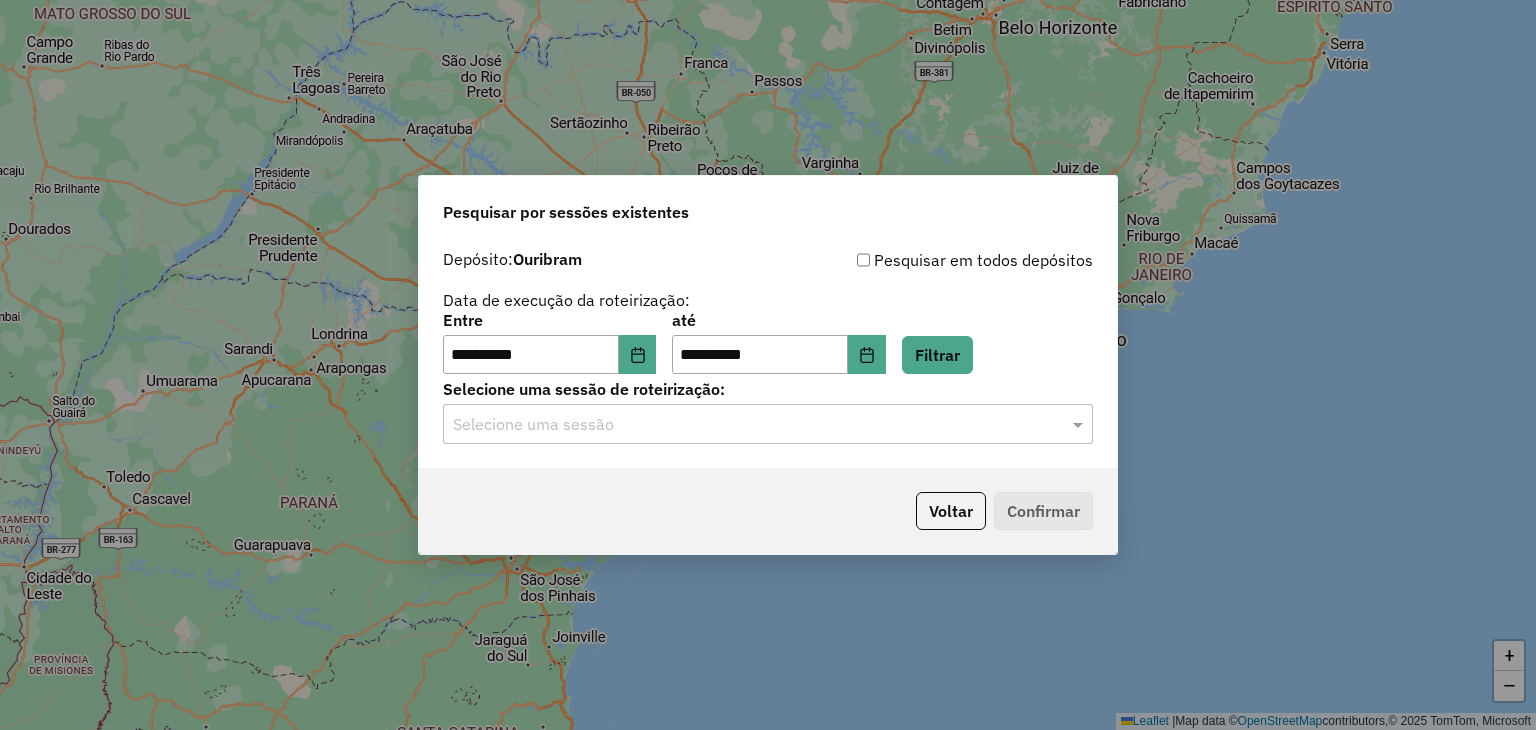 click 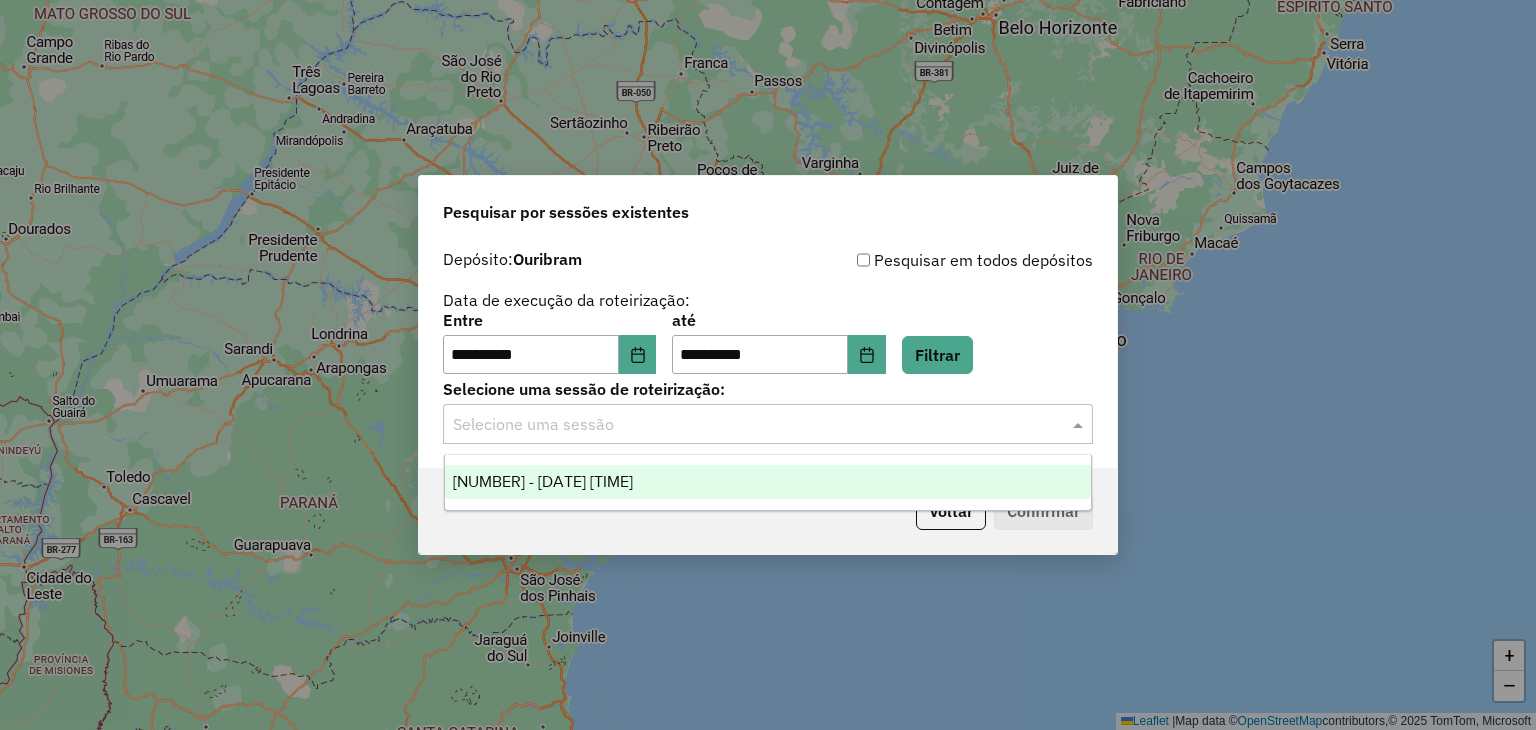 click on "[NUMBER] - [DATE] [TIME]" at bounding box center [768, 482] 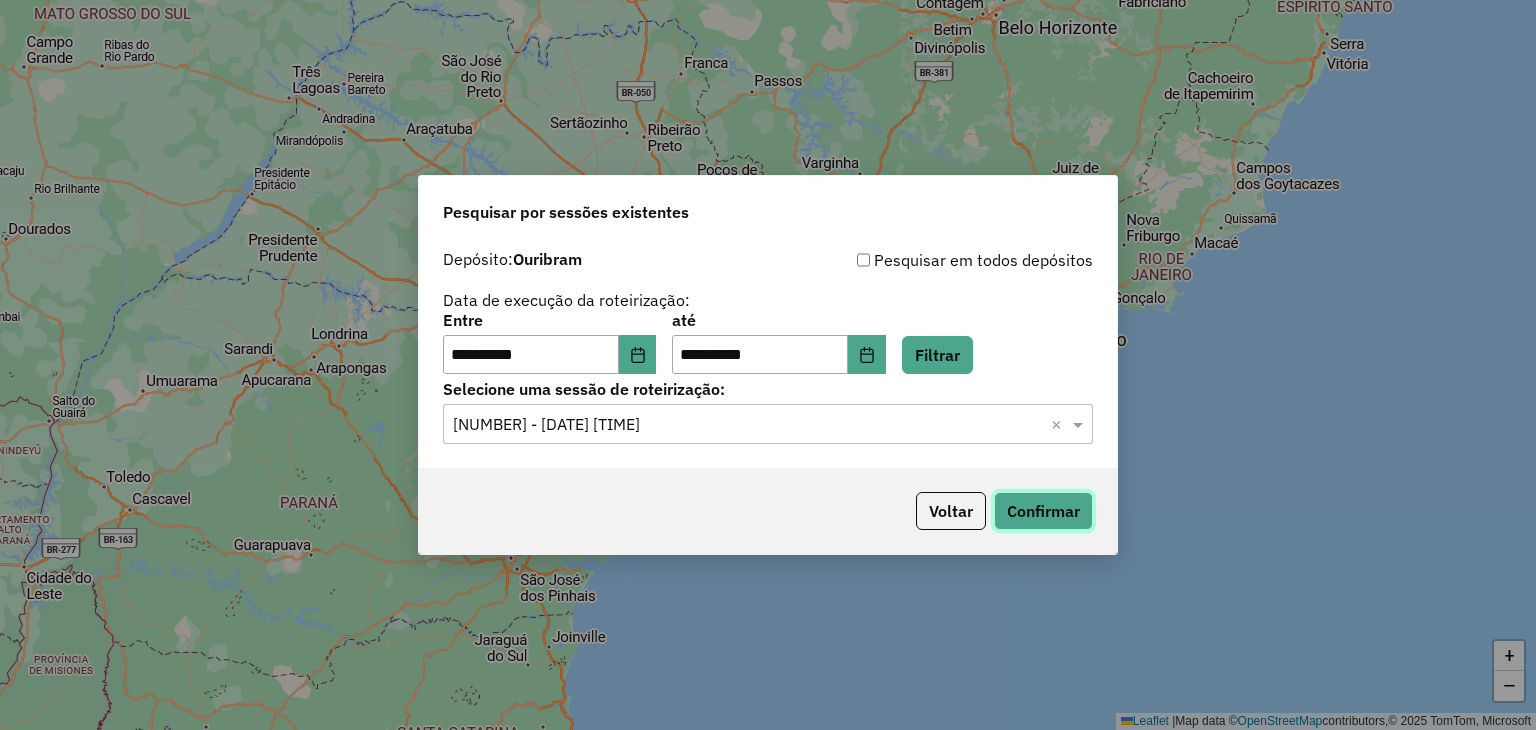 click on "Confirmar" 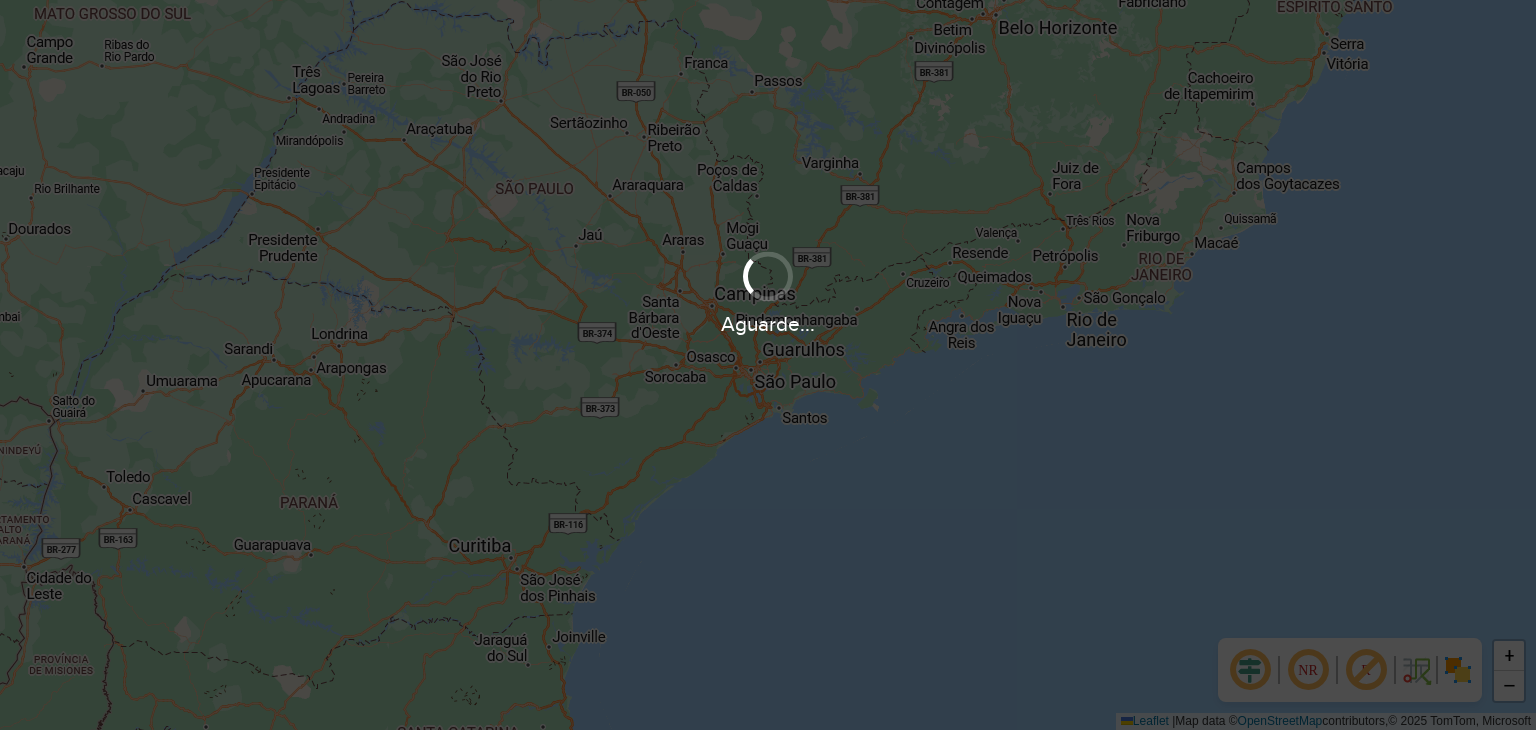 scroll, scrollTop: 0, scrollLeft: 0, axis: both 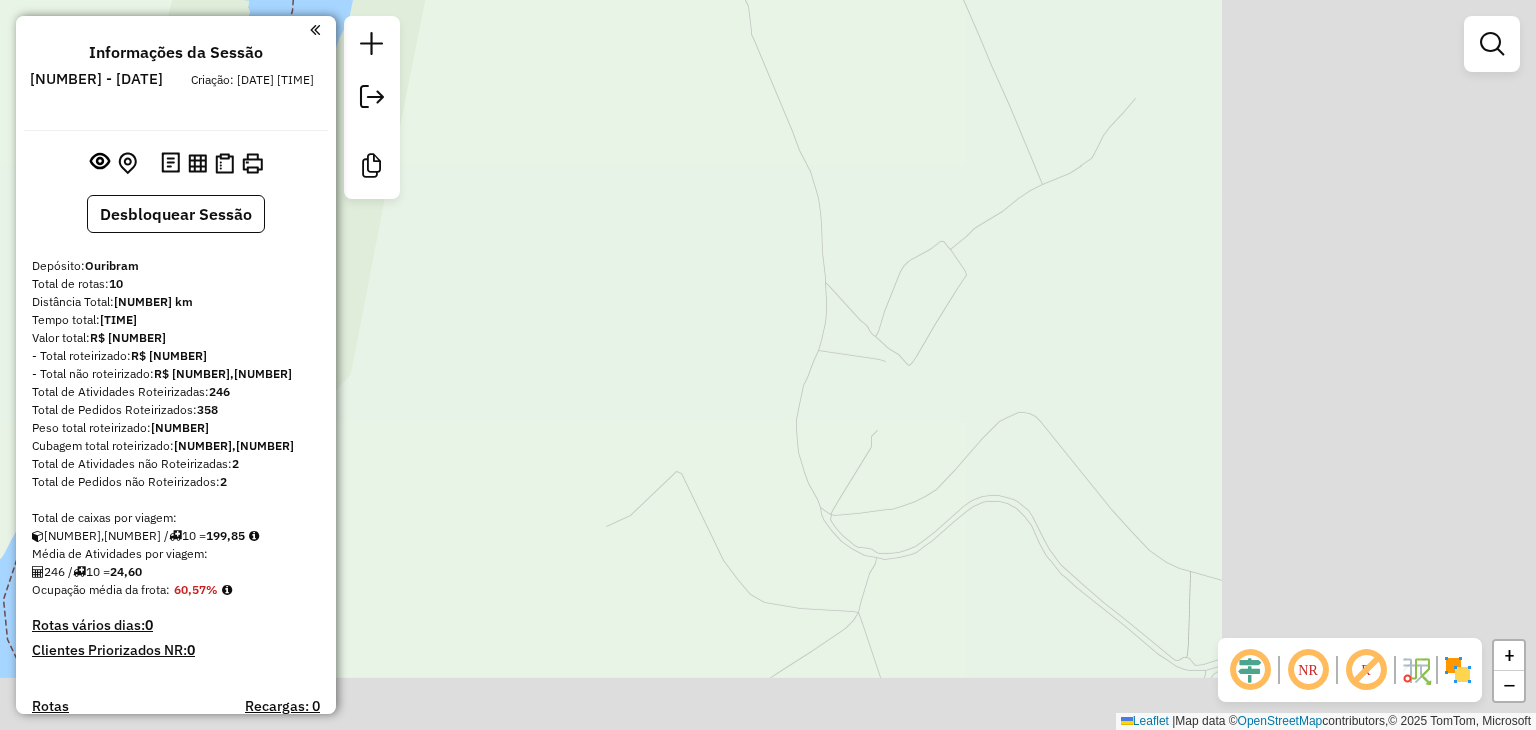 drag, startPoint x: 1044, startPoint y: 449, endPoint x: 482, endPoint y: 179, distance: 623.4934 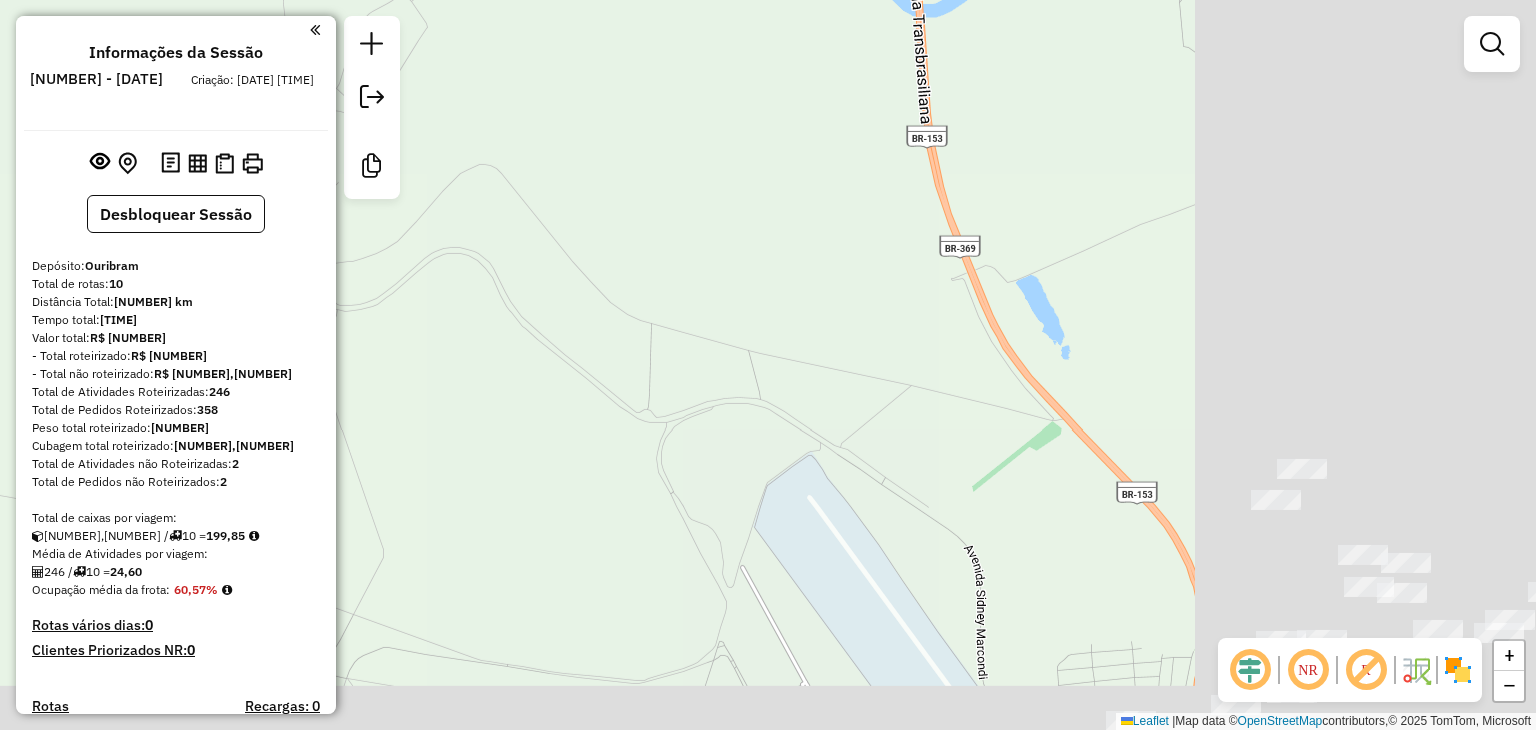 drag, startPoint x: 920, startPoint y: 305, endPoint x: 442, endPoint y: 161, distance: 499.2194 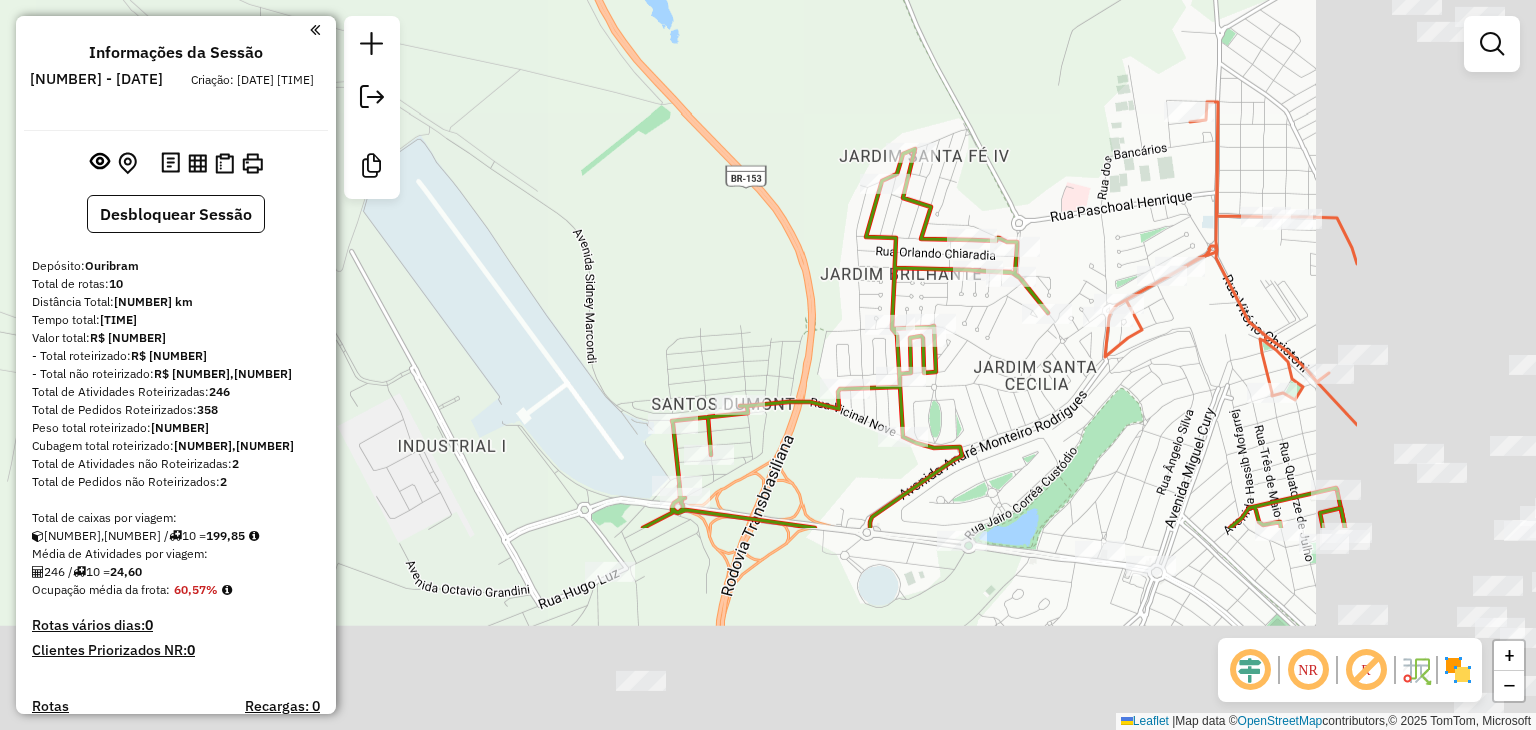 drag, startPoint x: 928, startPoint y: 430, endPoint x: 586, endPoint y: 131, distance: 454.27414 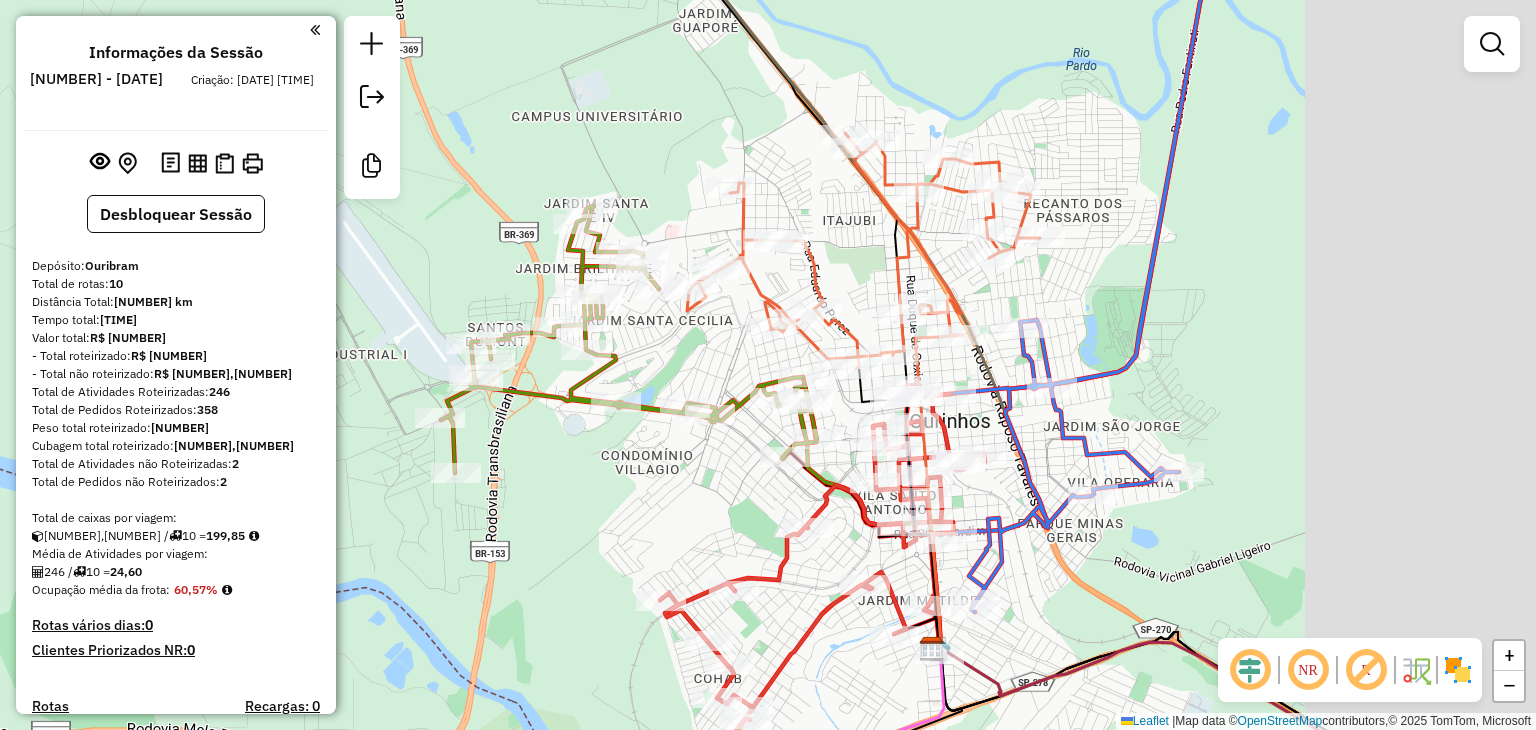 drag, startPoint x: 1406, startPoint y: 537, endPoint x: 1090, endPoint y: 577, distance: 318.52158 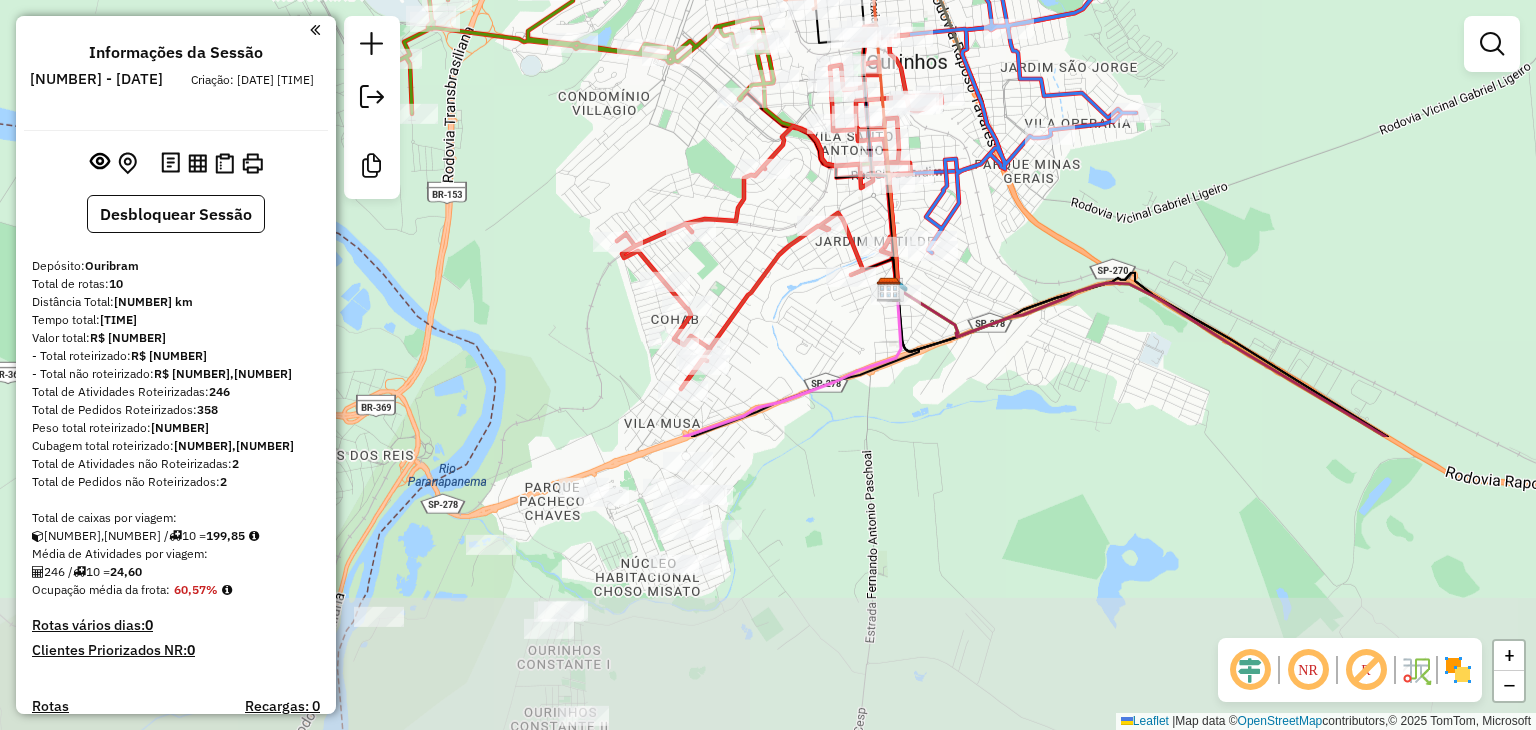 drag, startPoint x: 1183, startPoint y: 385, endPoint x: 1185, endPoint y: 17, distance: 368.00543 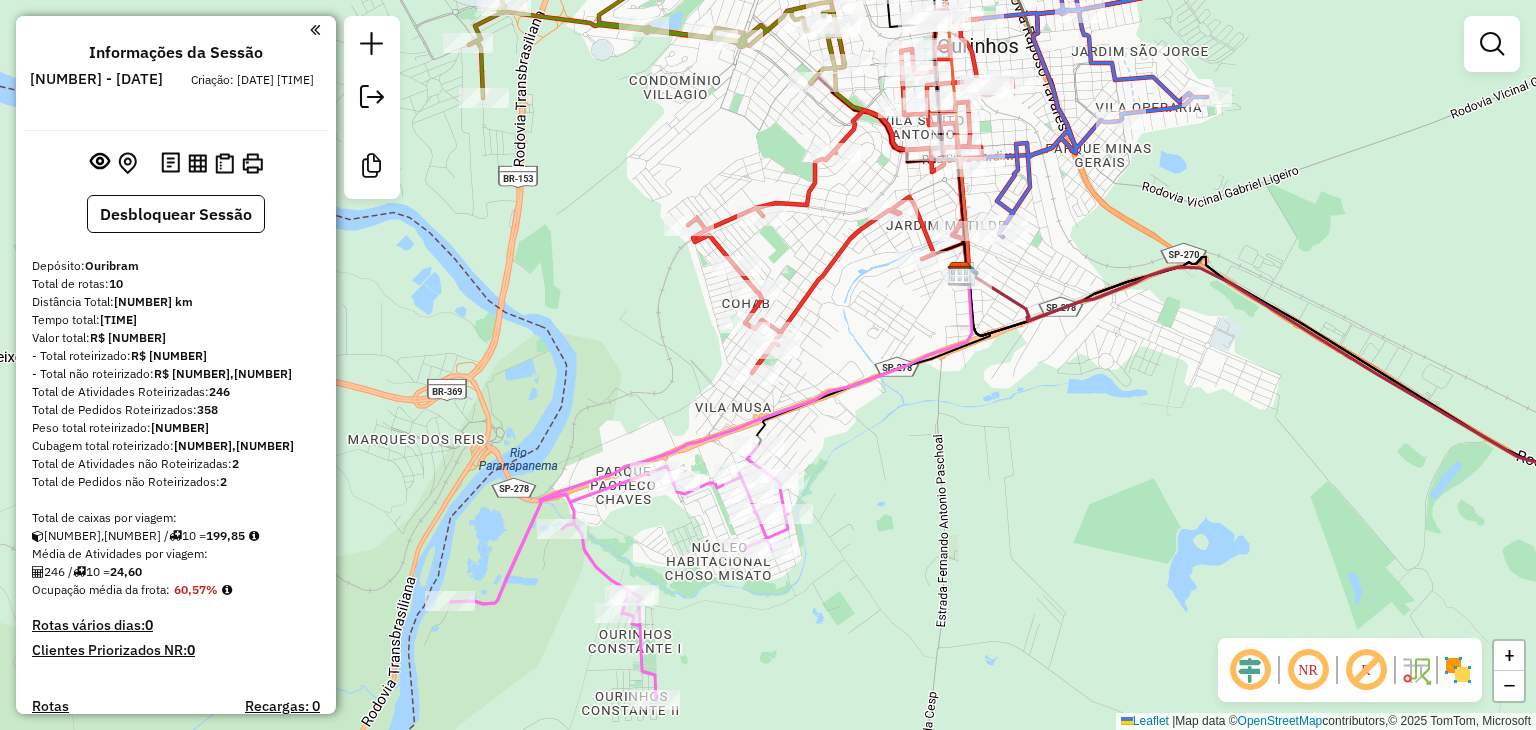 drag, startPoint x: 912, startPoint y: 317, endPoint x: 913, endPoint y: 385, distance: 68.007355 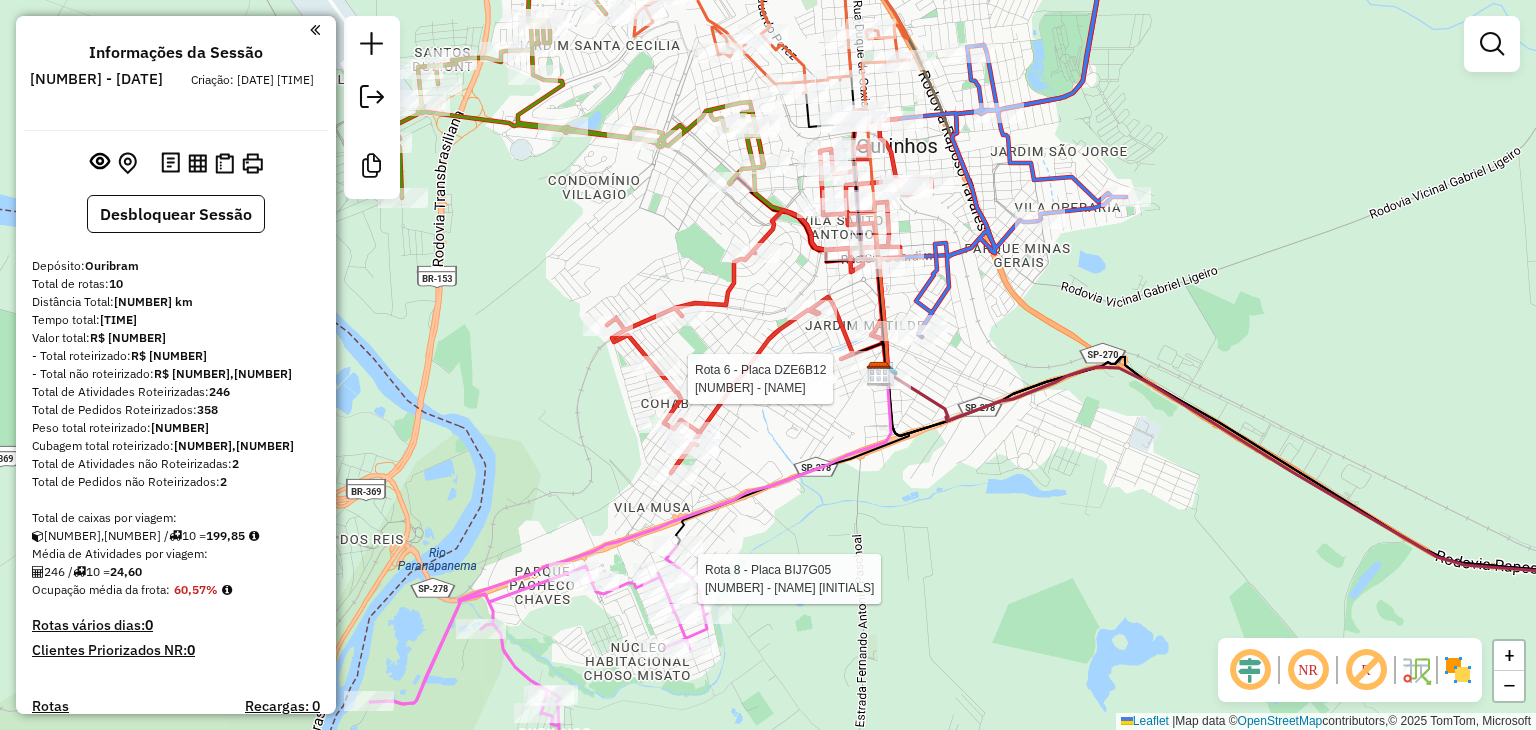 select on "**********" 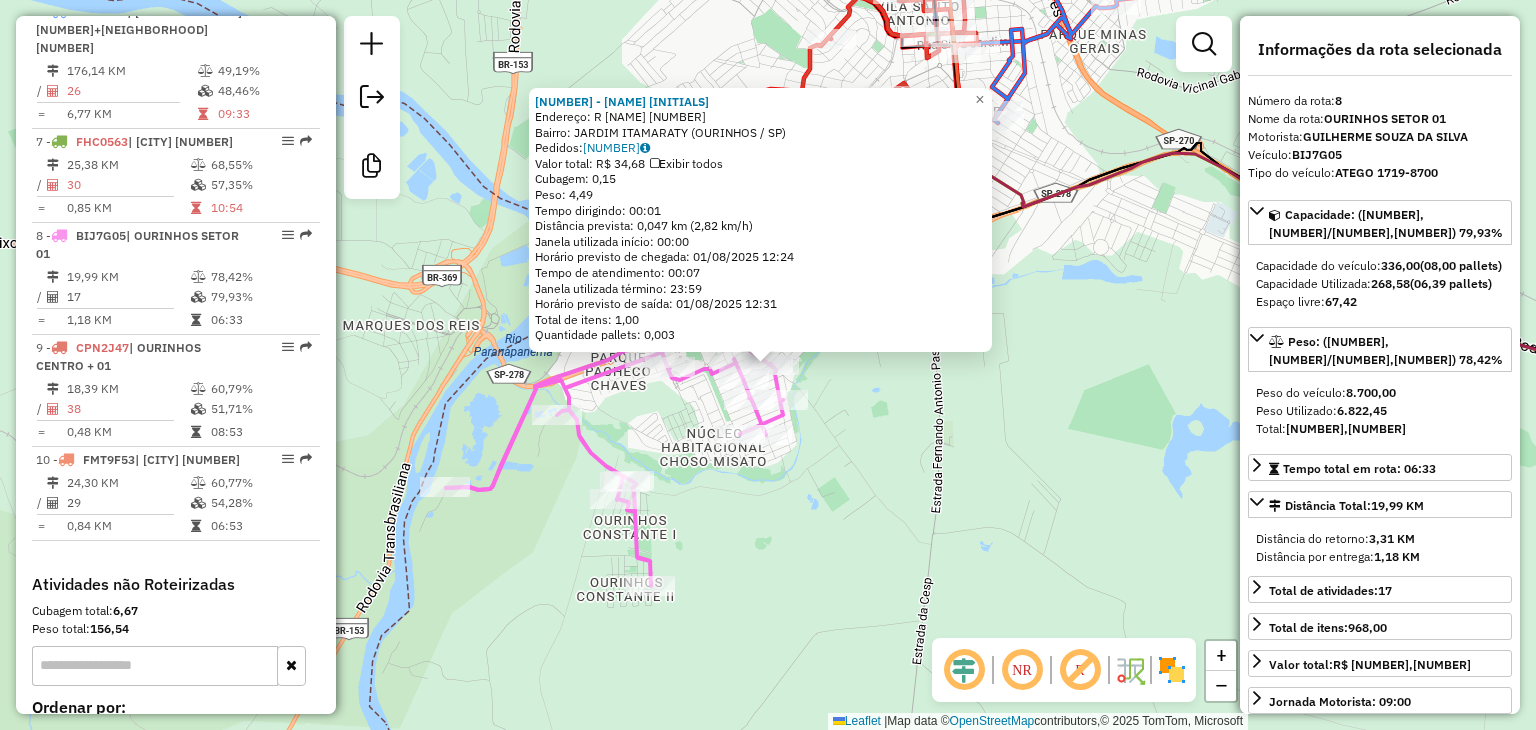scroll, scrollTop: 1459, scrollLeft: 0, axis: vertical 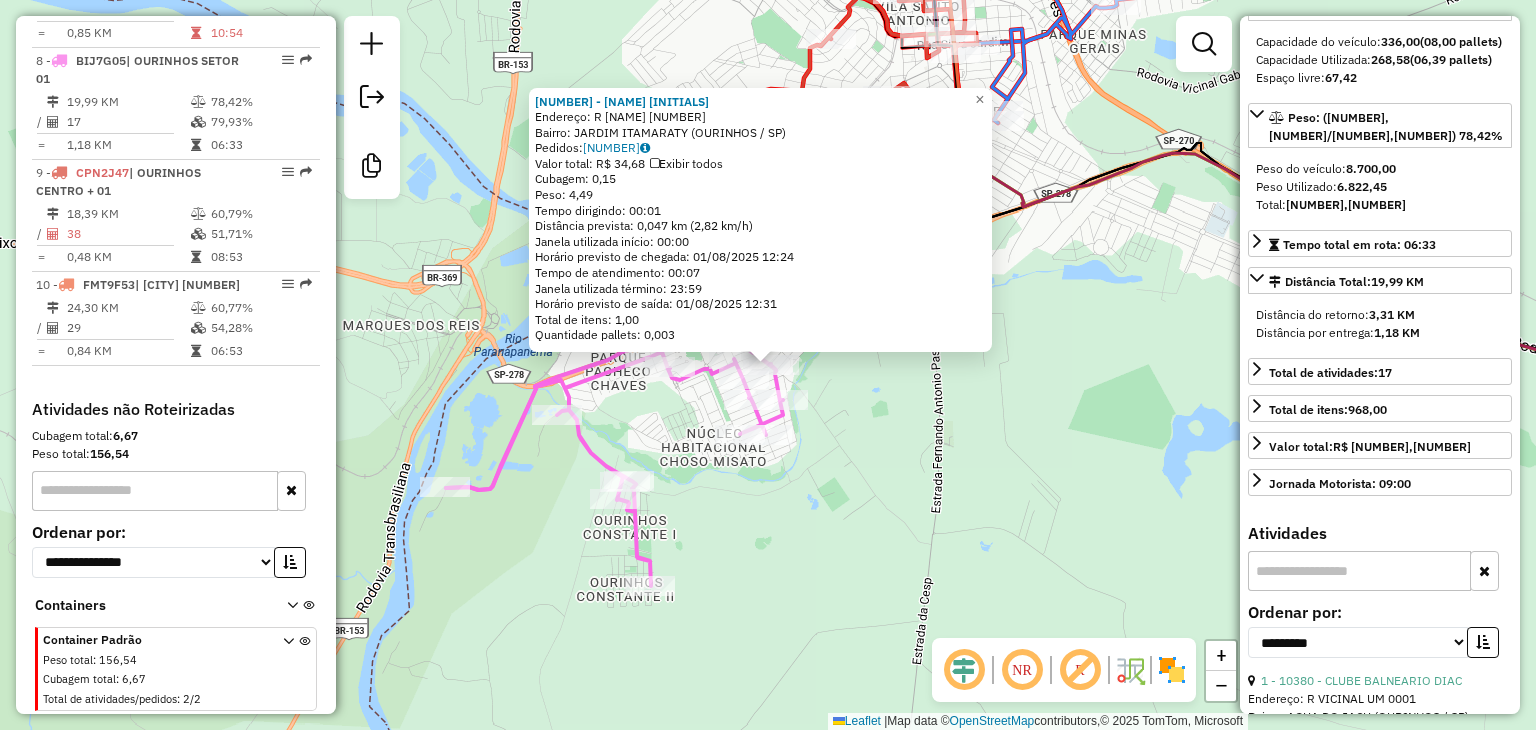 click on "[NUMBER] - [NAME] [INITIALS] Endereço: R [NAME] [NUMBER] Bairro: [NEIGHBORHOOD] ([CITY] / [STATE]) Pedidos: [NUMBER] Valor total: [CURRENCY] [AMOUNT] Exibir todos Cubagem: [AMOUNT] Peso: [AMOUNT] Tempo dirigindo: [TIME] Distância prevista: [DISTANCE] ([SPEED]) Janela utilizada início: [TIME] Horário previsto de chegada: [DATE] [TIME] Tempo de atendimento: [TIME] Janela utilizada término: [TIME] Horário previsto de saída: [DATE] [TIME] Total de itens: [AMOUNT] Quantidade pallets: [AMOUNT] × Janela de atendimento Grade de atendimento Capacidade Transportadoras Veículos Cliente Pedidos Rotas Selecione os dias de semana para filtrar as janelas de atendimento Seg Ter Qua Qui Sex Sáb Dom Informe o período da janela de atendimento: De: Até: Filtrar exatamente a janela do cliente Considerar janela de atendimento padrão Selecione os dias de semana para filtrar as grades de atendimento Seg Ter Qua Qui Sex Sáb Dom Peso mínimo: Peso máximo: De:" 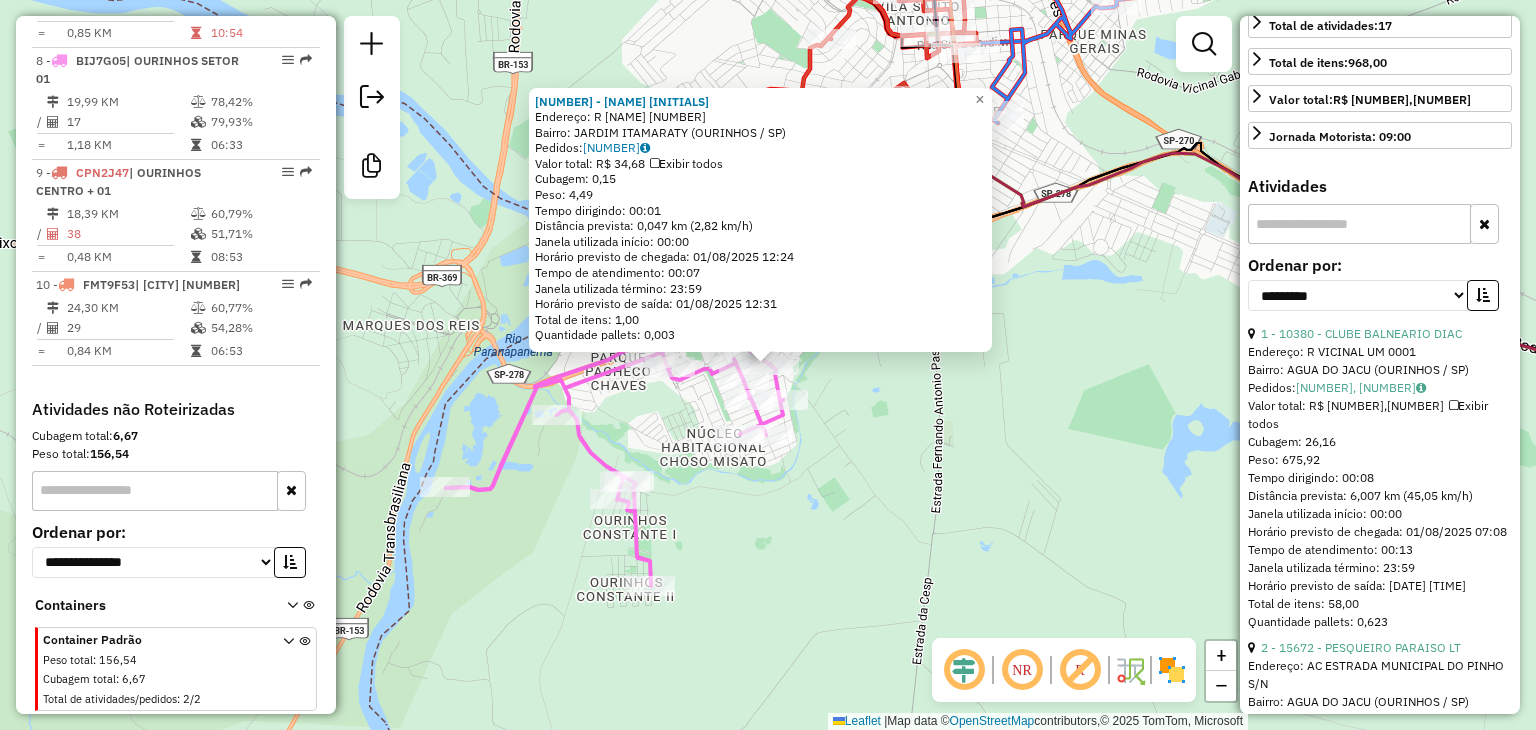 scroll, scrollTop: 572, scrollLeft: 0, axis: vertical 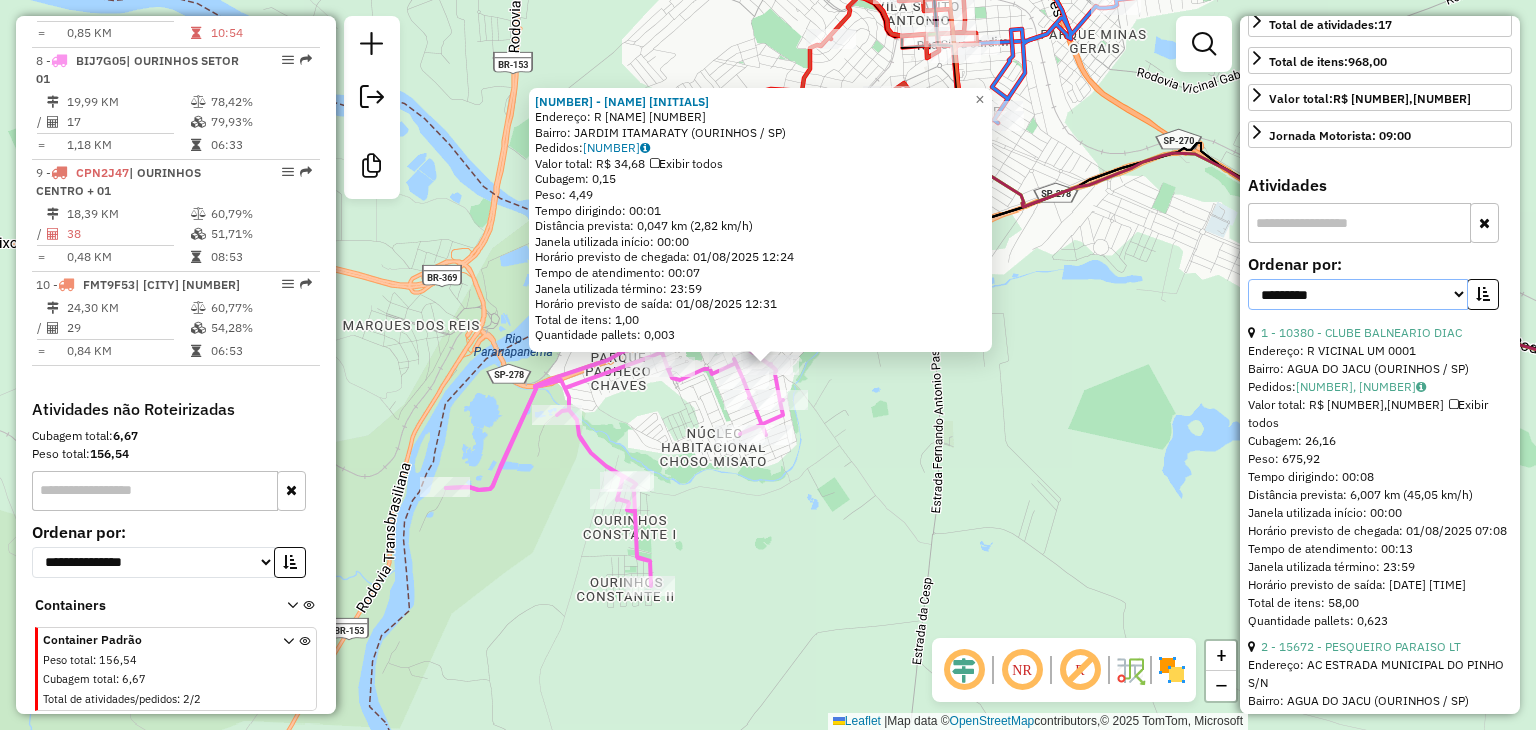 click on "**********" at bounding box center (1358, 294) 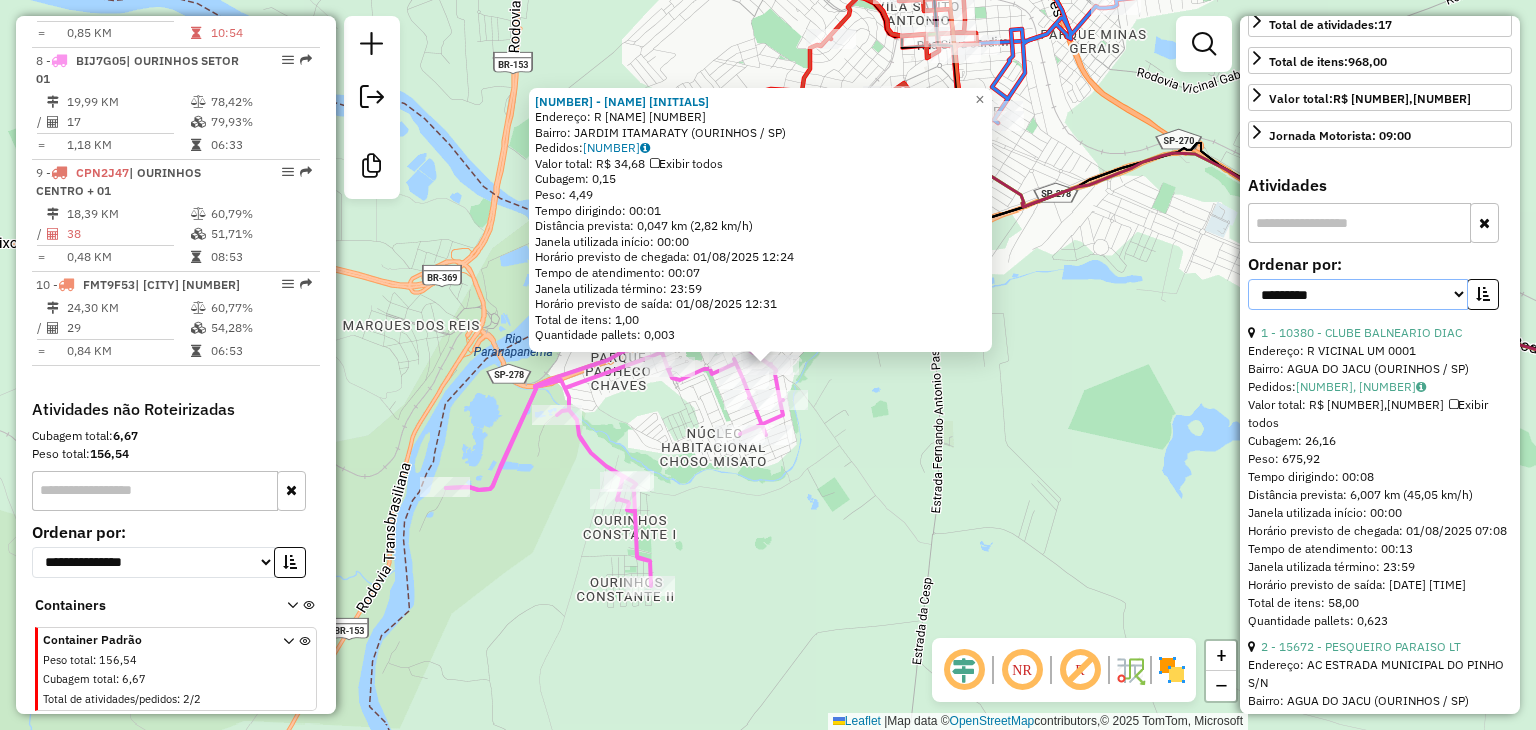 select on "*********" 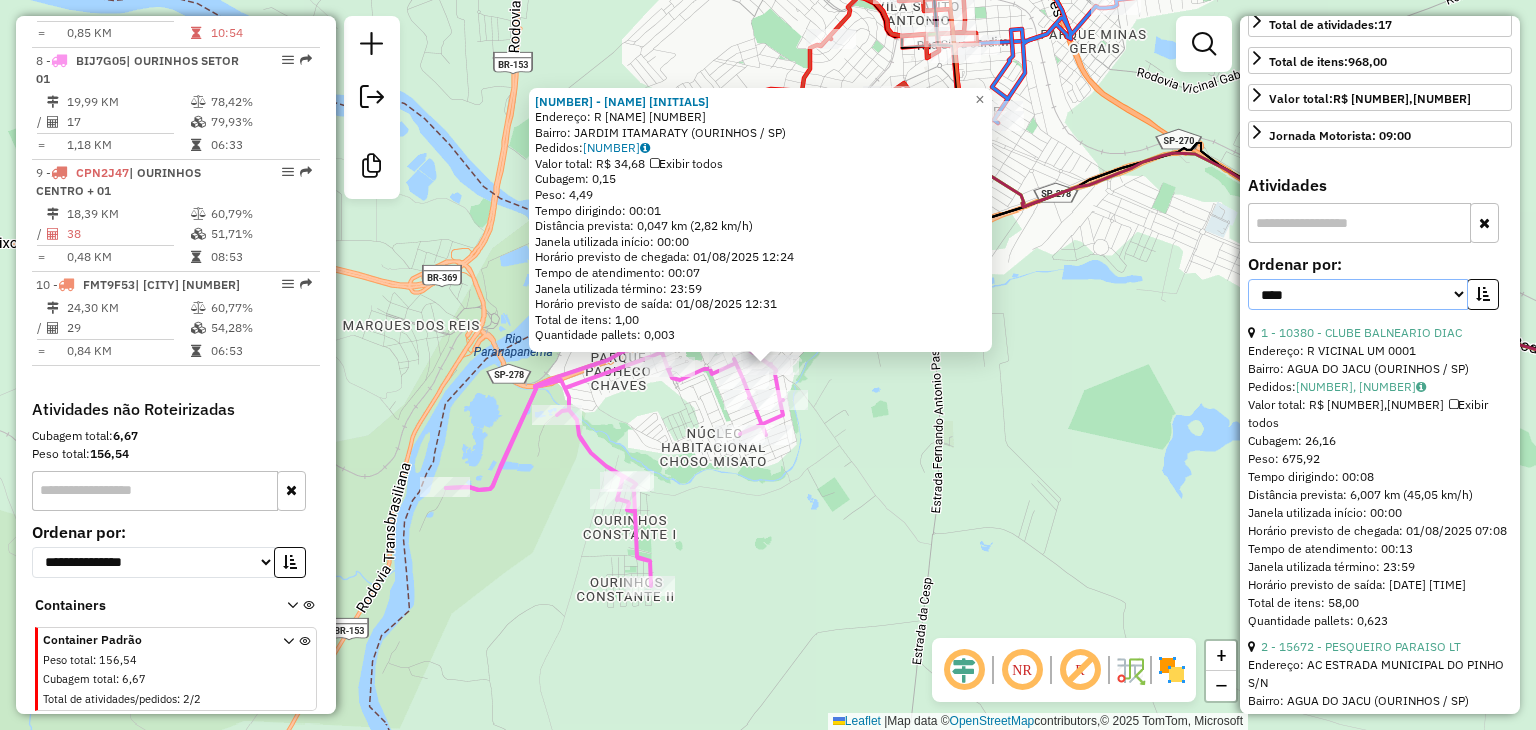 click on "**********" at bounding box center (1358, 294) 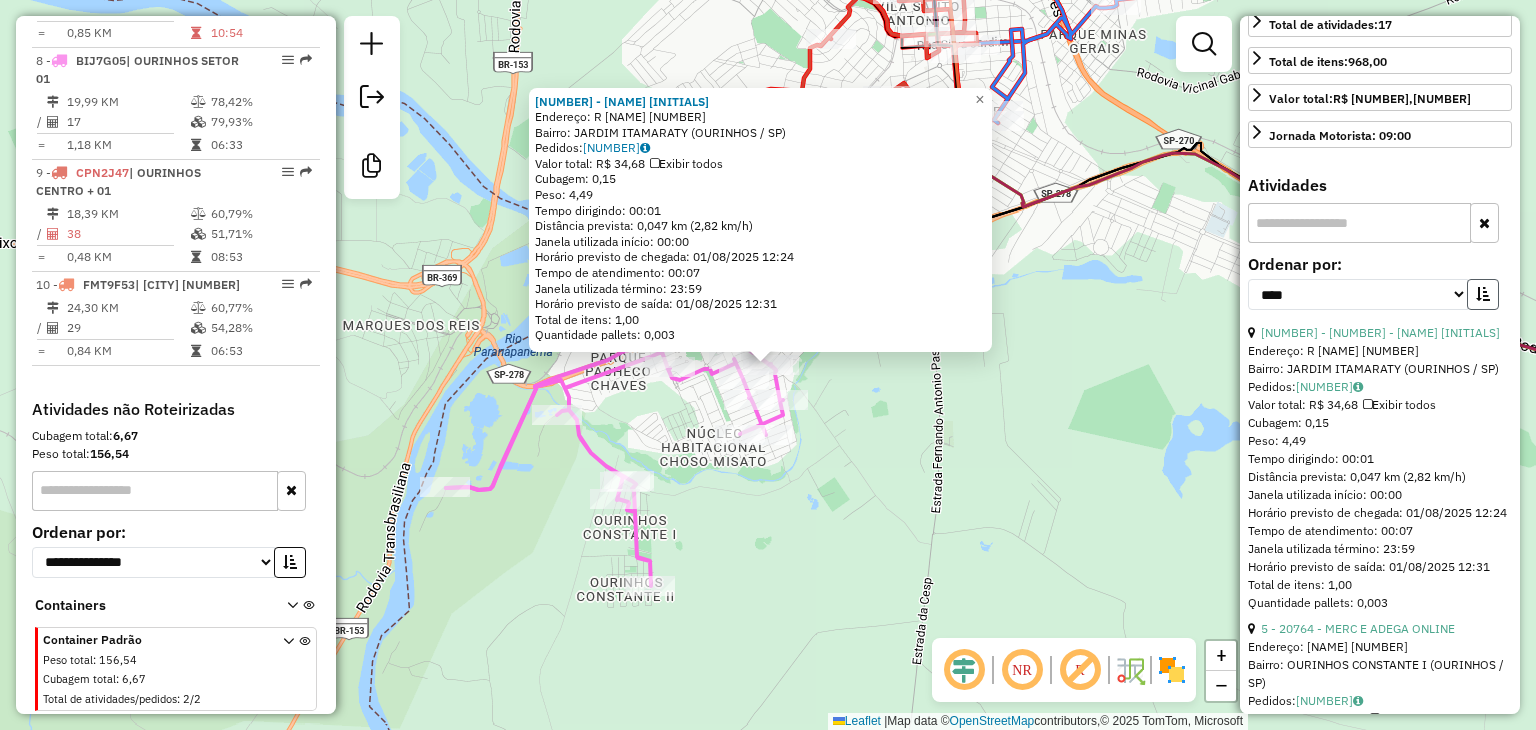 click at bounding box center (1483, 294) 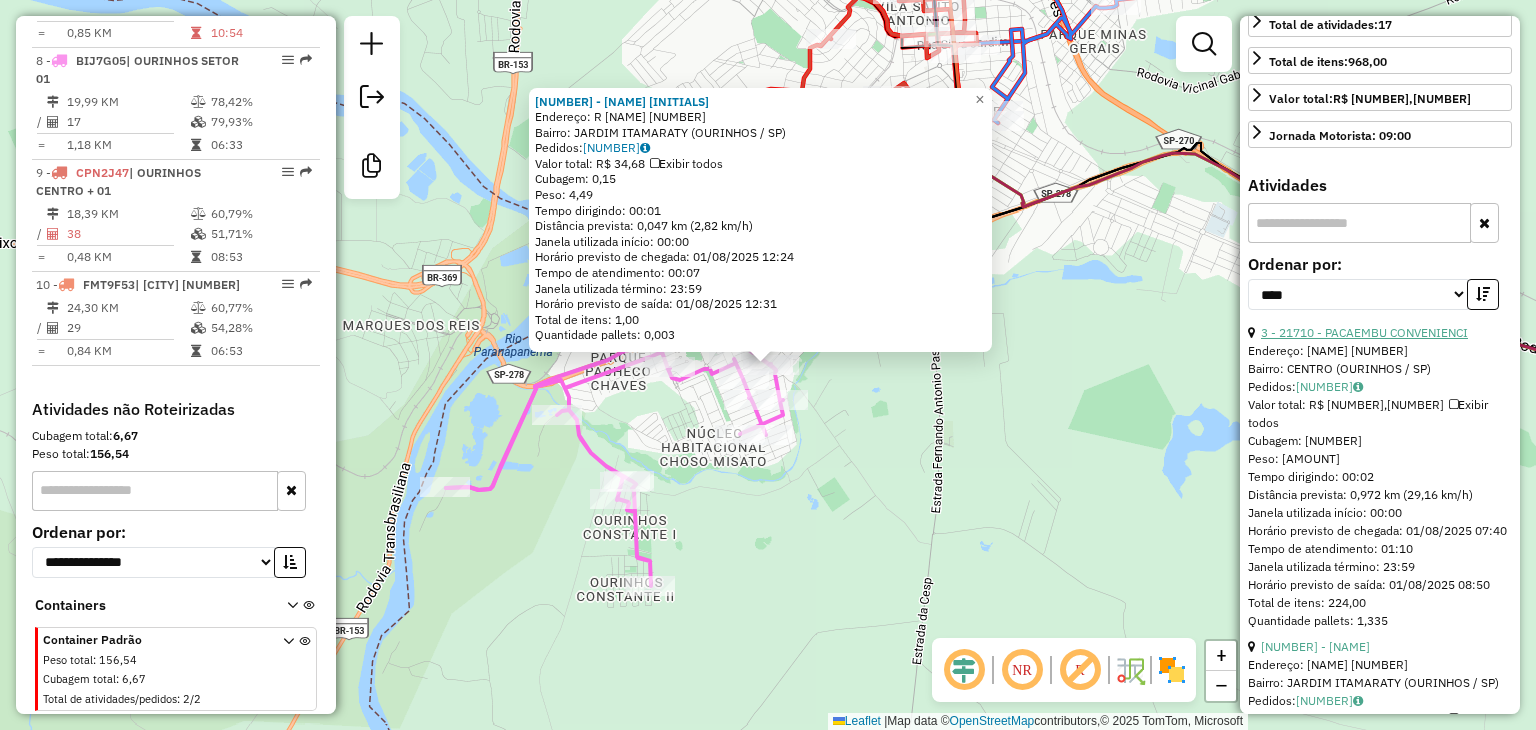 click on "3 - 21710 - PACAEMBU CONVENIENCI" at bounding box center [1364, 332] 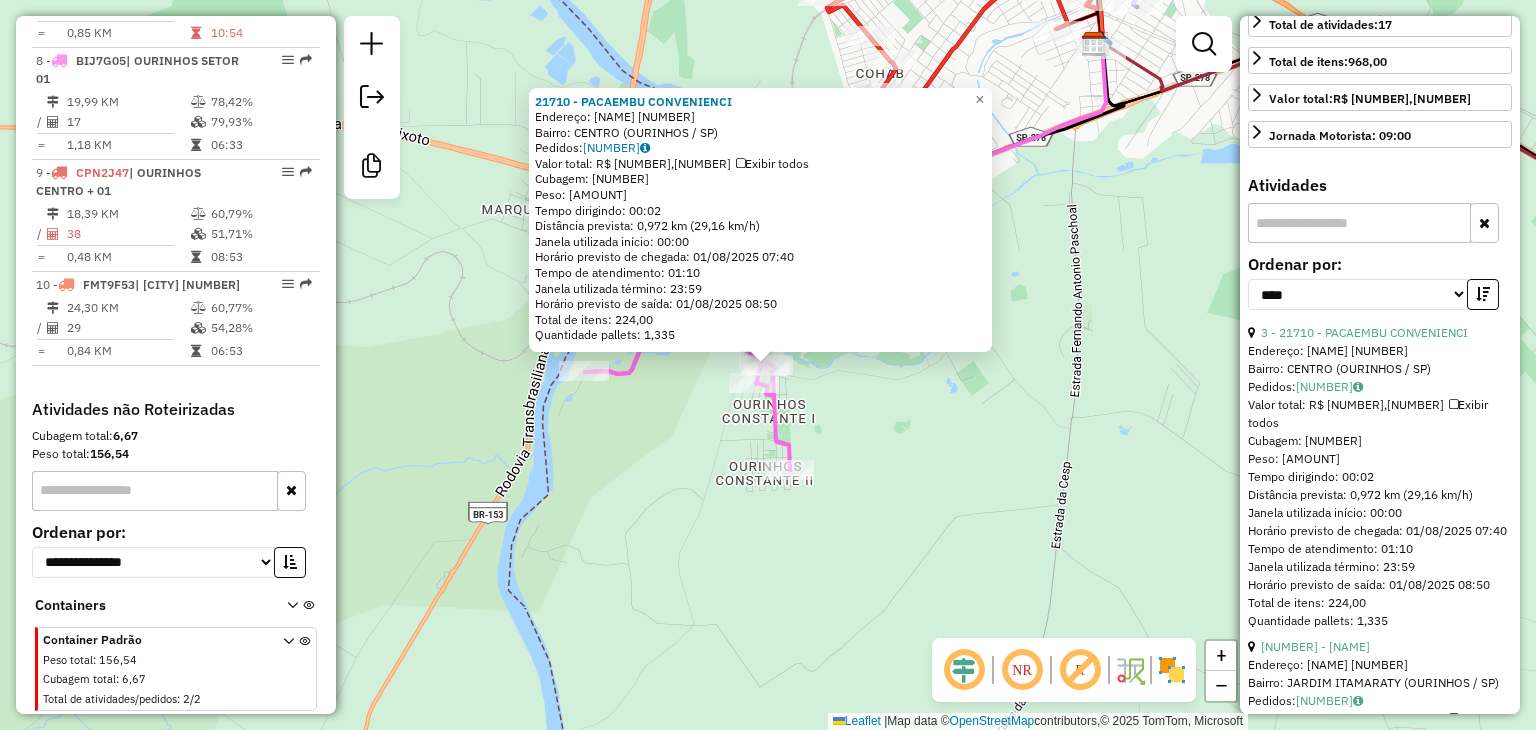click on "[NAME] Endereço: [NAME] [NUMBER] Bairro: [NEIGHBORHOOD] ([CITY] / [STATE]) Pedidos: [NUMBER] Valor total: [CURRENCY] [AMOUNT] Exibir todos Cubagem: [AMOUNT] Peso: [AMOUNT] Tempo dirigindo: [TIME] Distância prevista: [DISTANCE] ([SPEED]) Janela utilizada início: [TIME] Horário previsto de chegada: [DATE] [TIME] Tempo de atendimento: [TIME] Janela utilizada término: [TIME] Horário previsto de saída: [DATE] [TIME] Total de itens: [AMOUNT] Quantidade pallets: [AMOUNT] × Janela de atendimento Grade de atendimento Capacidade Transportadoras Veículos Cliente Pedidos Rotas Selecione os dias de semana para filtrar as janelas de atendimento Seg Ter Qua Qui Sex Sáb Dom Informe o período da janela de atendimento: De: Até: Filtrar exatamente a janela do cliente Considerar janela de atendimento padrão Selecione os dias de semana para filtrar as grades de atendimento Seg Ter Qua Qui Sex Sáb Dom Peso mínimo: Peso máximo: De: De:" 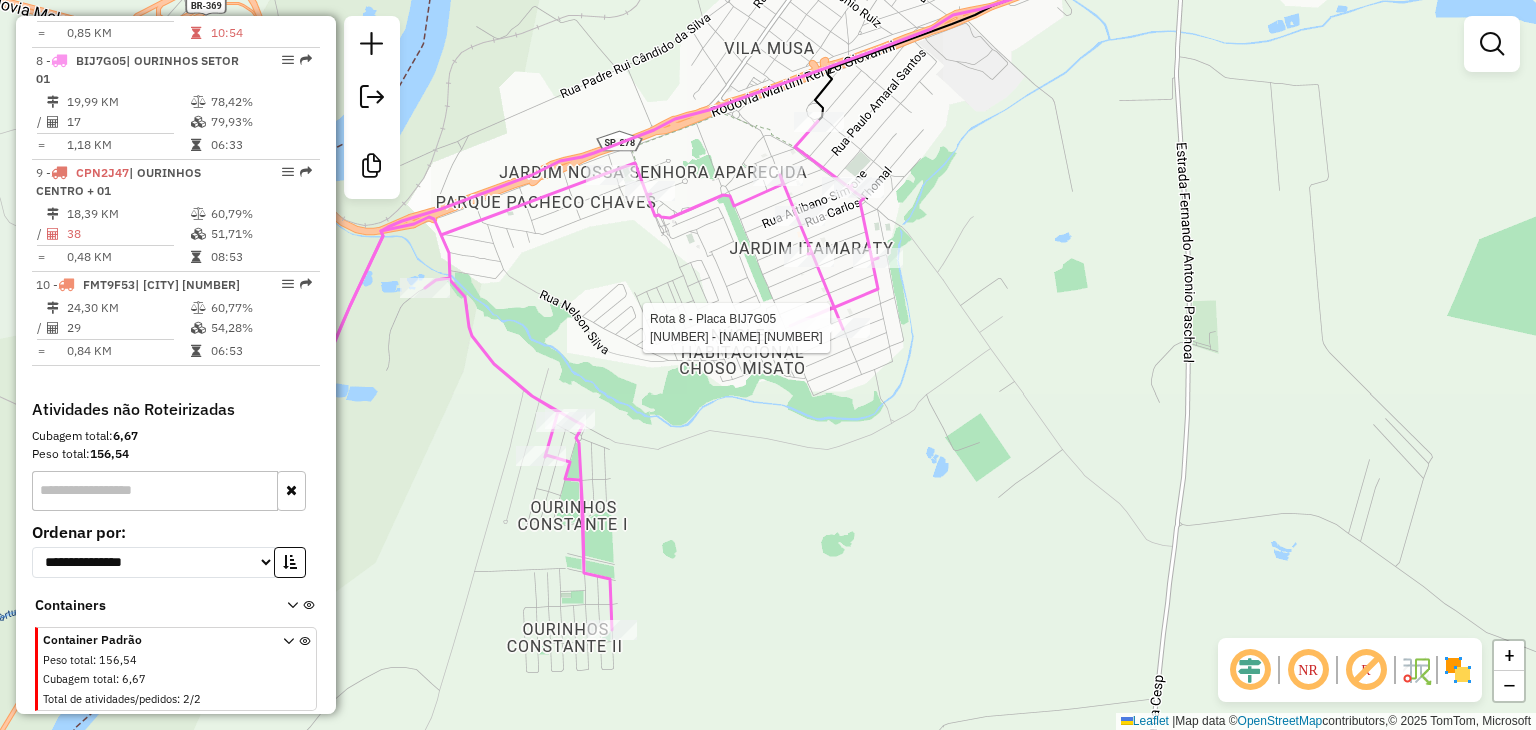 select on "*********" 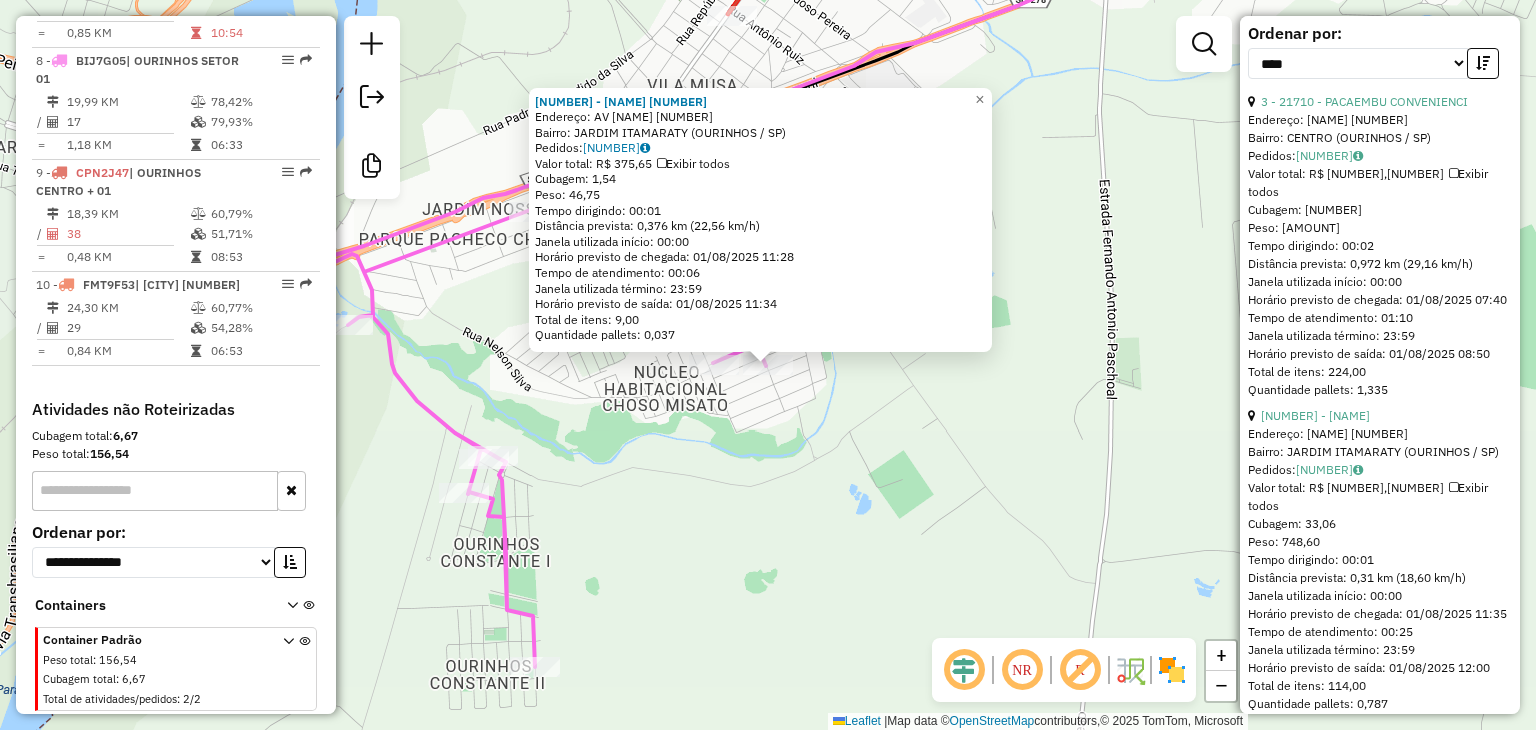 scroll, scrollTop: 804, scrollLeft: 0, axis: vertical 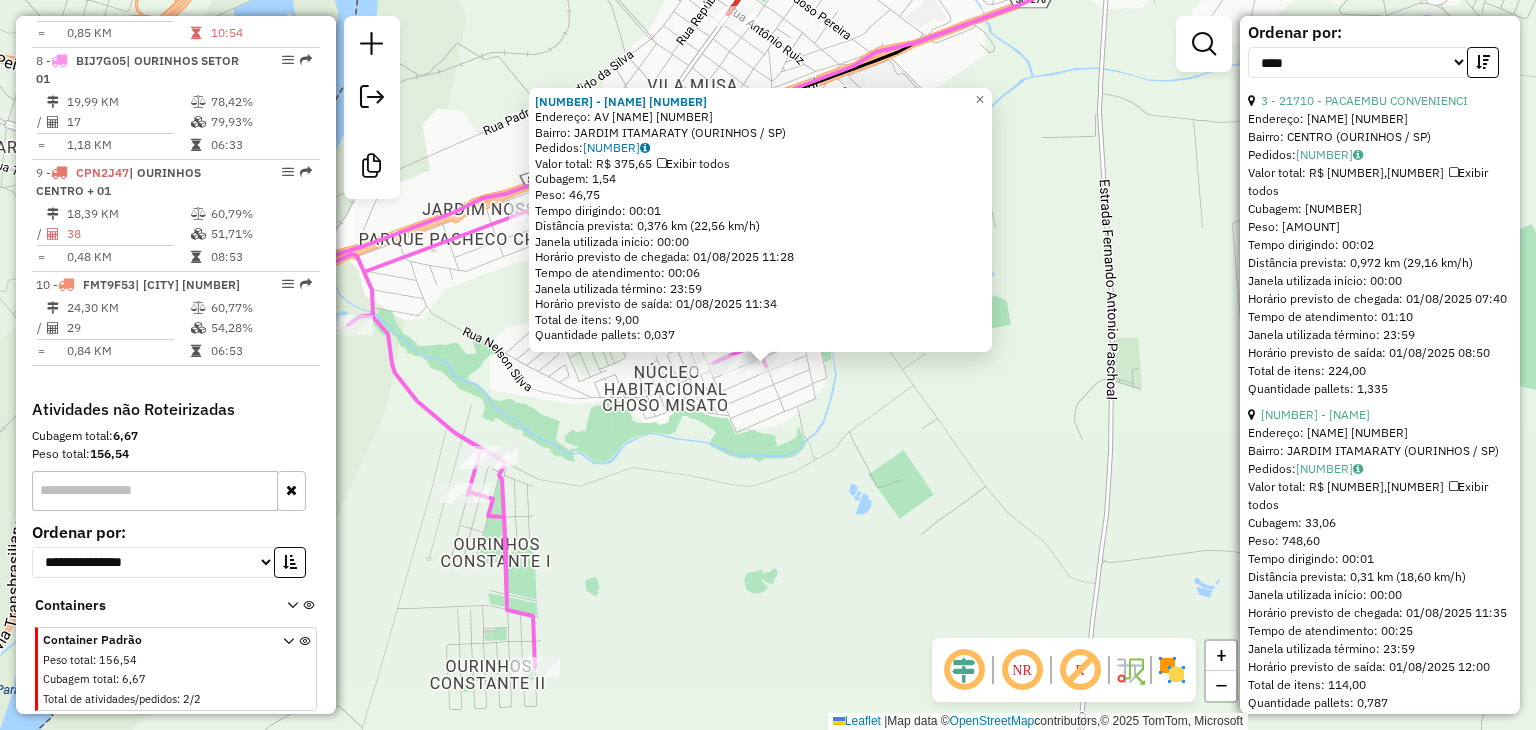 click on "[NUMBER] - [NAME] [NUMBER] Endereço: AV [NAME] [NUMBER] Bairro: [NEIGHBORHOOD] ([CITY] / [STATE]) Pedidos: [NUMBER] Valor total: [CURRENCY] [AMOUNT] Exibir todos Cubagem: [AMOUNT] Peso: [AMOUNT] Tempo dirigindo: [TIME] Distância prevista: [DISTANCE] ([SPEED]) Janela utilizada início: [TIME] Horário previsto de chegada: [DATE] [TIME] Tempo de atendimento: [TIME] Janela utilizada término: [TIME] Horário previsto de saída: [DATE] [TIME] Total de itens: [AMOUNT] Quantidade pallets: [AMOUNT] × Janela de atendimento Grade de atendimento Capacidade Transportadoras Veículos Cliente Pedidos Rotas Selecione os dias de semana para filtrar as janelas de atendimento Seg Ter Qua Qui Sex Sáb Dom Informe o período da janela de atendimento: De: Até: Filtrar exatamente a janela do cliente Considerar janela de atendimento padrão Selecione os dias de semana para filtrar as grades de atendimento Seg Ter Qua Qui Sex Sáb Dom Peso mínimo: Peso máximo:" 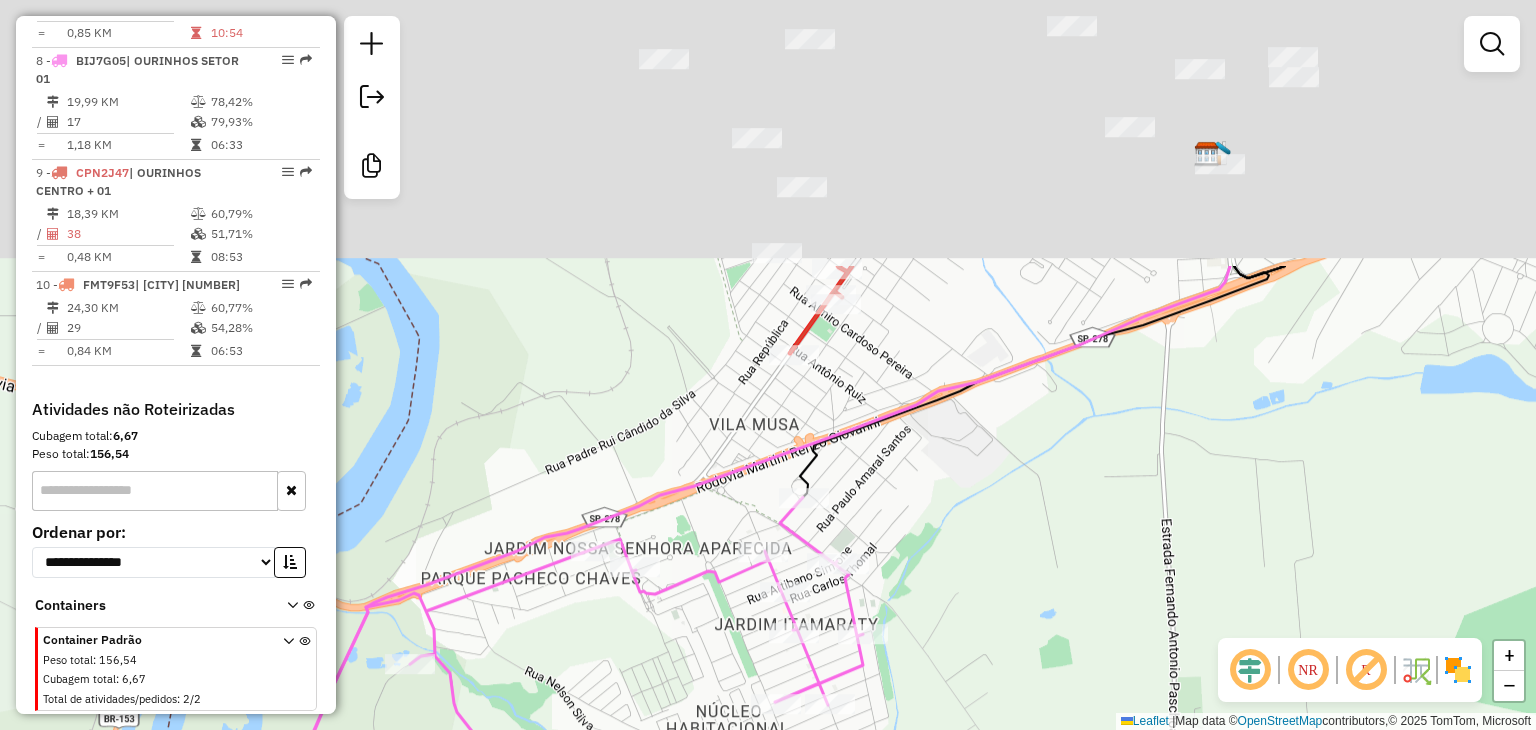drag, startPoint x: 936, startPoint y: 164, endPoint x: 1025, endPoint y: 525, distance: 371.80908 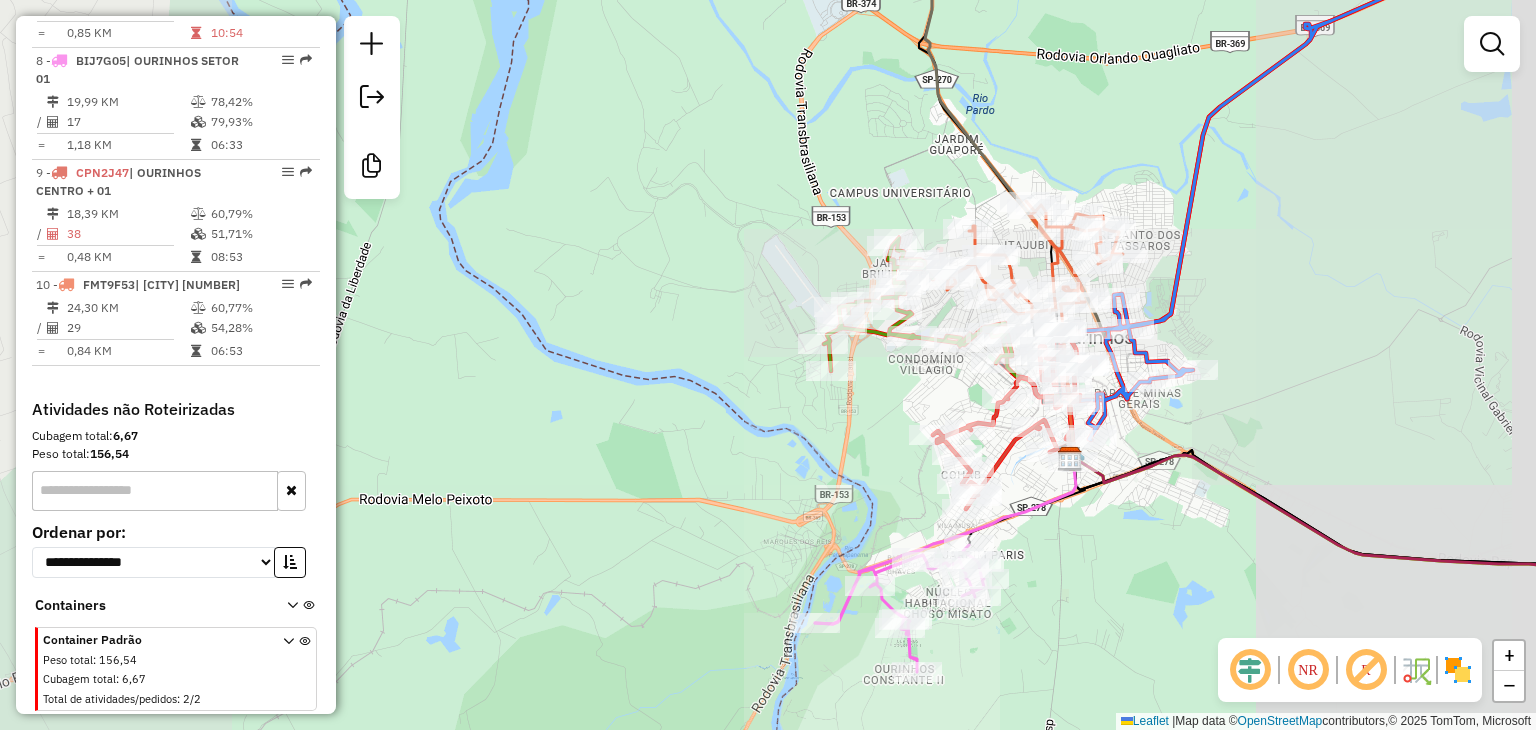 click on "Janela de atendimento Grade de atendimento Capacidade Transportadoras Veículos Cliente Pedidos  Rotas Selecione os dias de semana para filtrar as janelas de atendimento  Seg   Ter   Qua   Qui   Sex   Sáb   Dom  Informe o período da janela de atendimento: De: Até:  Filtrar exatamente a janela do cliente  Considerar janela de atendimento padrão  Selecione os dias de semana para filtrar as grades de atendimento  Seg   Ter   Qua   Qui   Sex   Sáb   Dom   Considerar clientes sem dia de atendimento cadastrado  Clientes fora do dia de atendimento selecionado Filtrar as atividades entre os valores definidos abaixo:  Peso mínimo:   Peso máximo:   Cubagem mínima:   Cubagem máxima:   De:   Até:  Filtrar as atividades entre o tempo de atendimento definido abaixo:  De:   Até:   Considerar capacidade total dos clientes não roteirizados Transportadora: Selecione um ou mais itens Tipo de veículo: Selecione um ou mais itens Veículo: Selecione um ou mais itens Motorista: Selecione um ou mais itens Nome: Rótulo:" 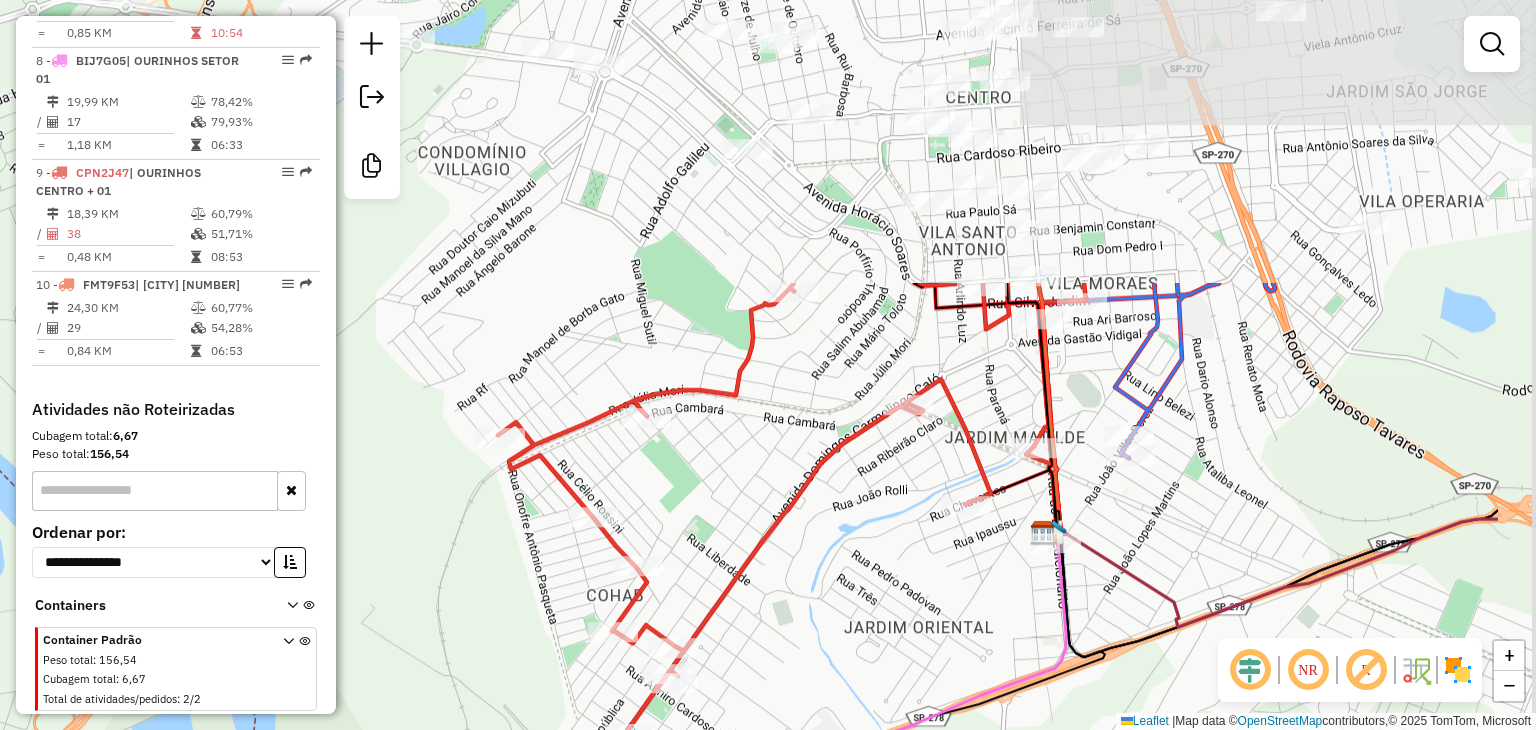 drag, startPoint x: 1028, startPoint y: 272, endPoint x: 837, endPoint y: 628, distance: 404.00125 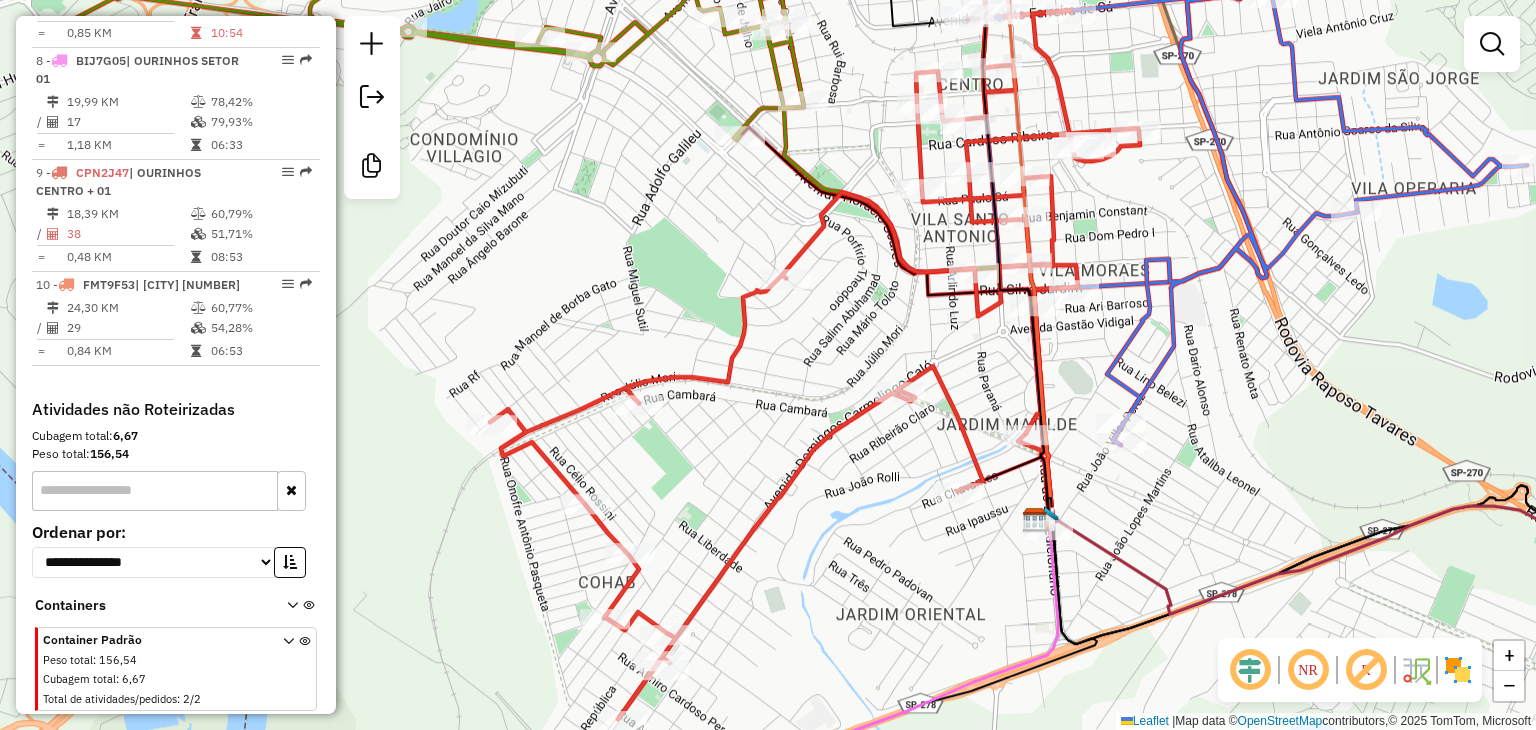 drag, startPoint x: 720, startPoint y: 283, endPoint x: 713, endPoint y: 270, distance: 14.764823 